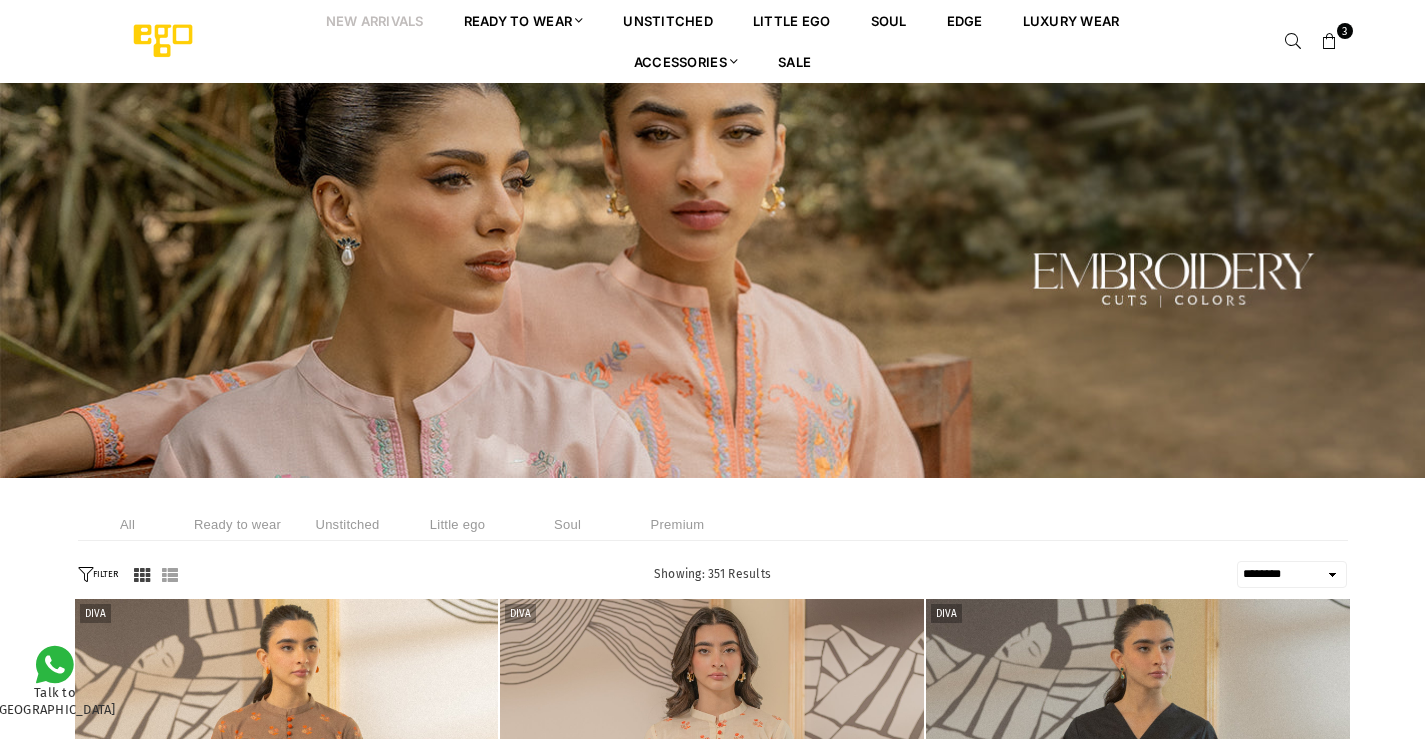 select on "******" 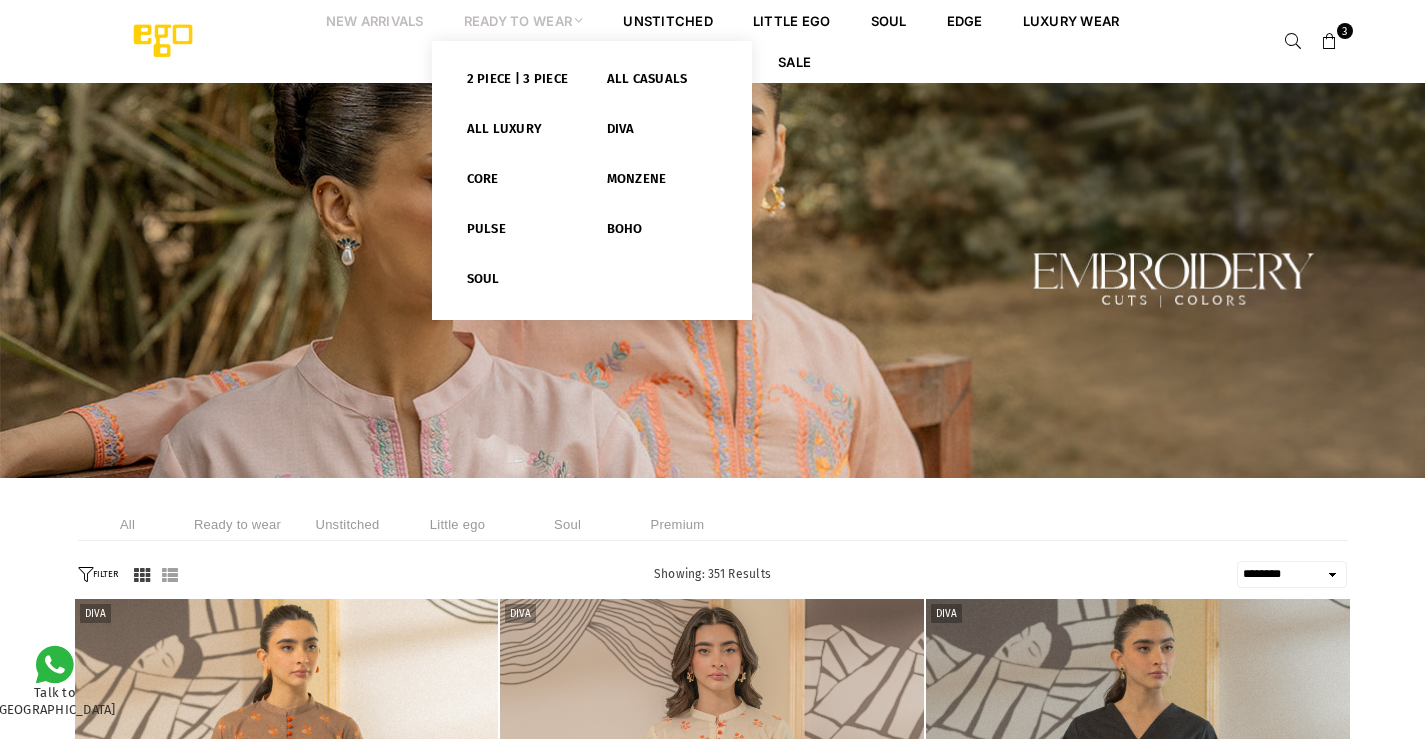 click on "Ready to Wear" at bounding box center (524, 20) 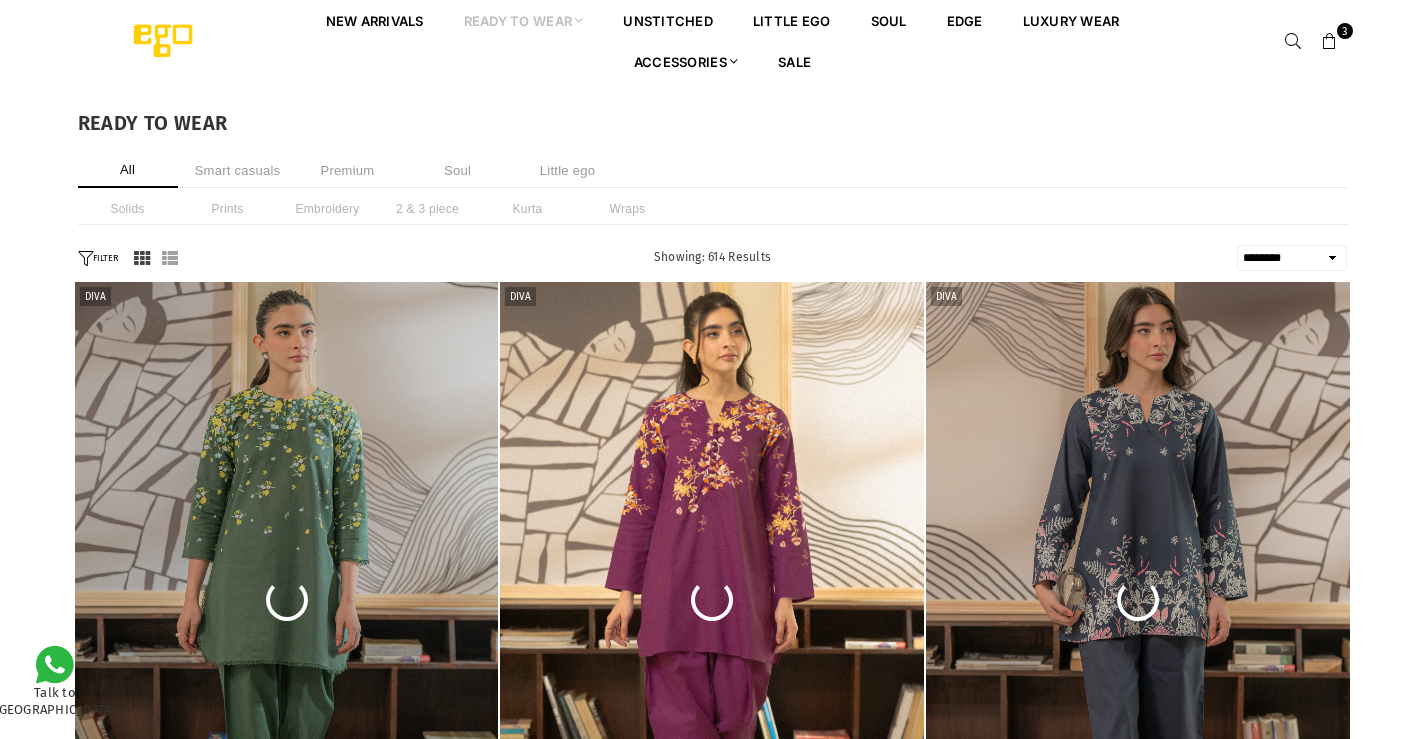 select on "******" 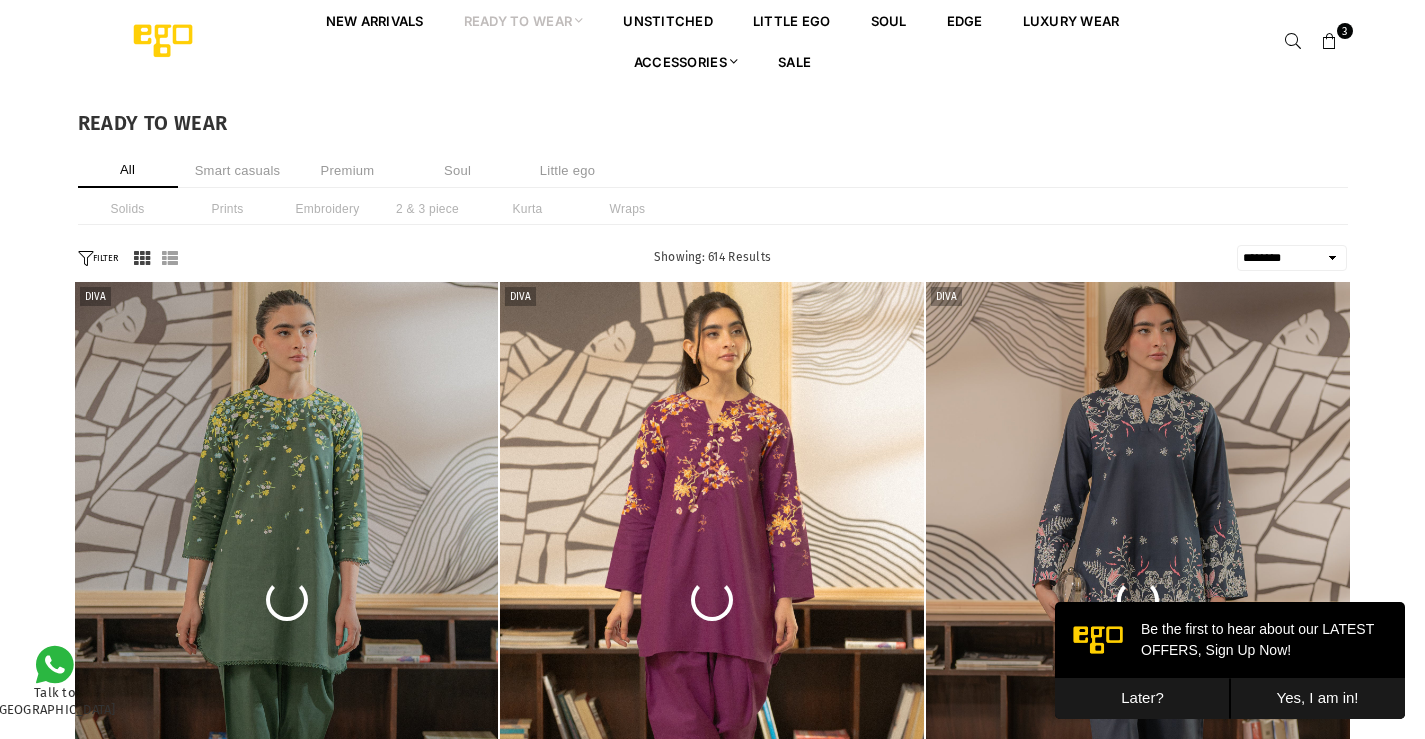 scroll, scrollTop: 0, scrollLeft: 0, axis: both 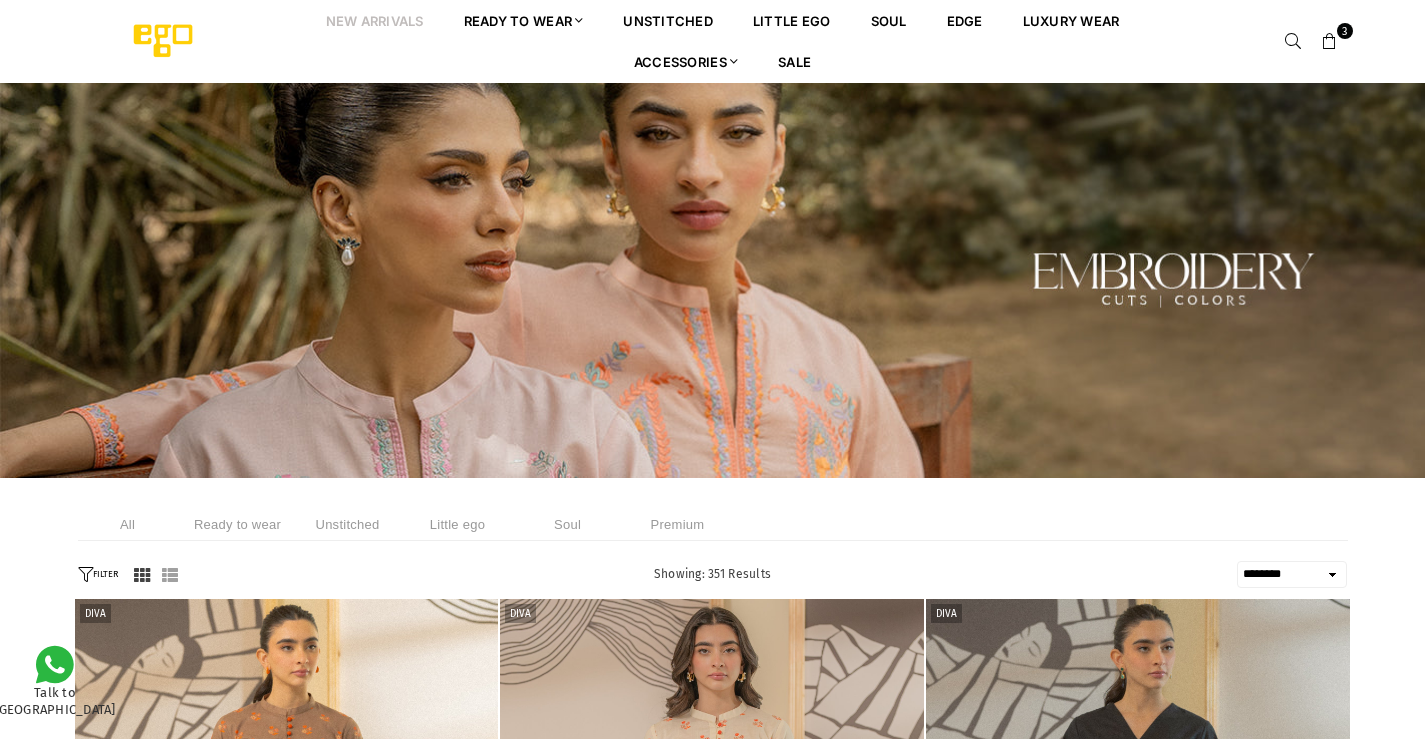 select on "******" 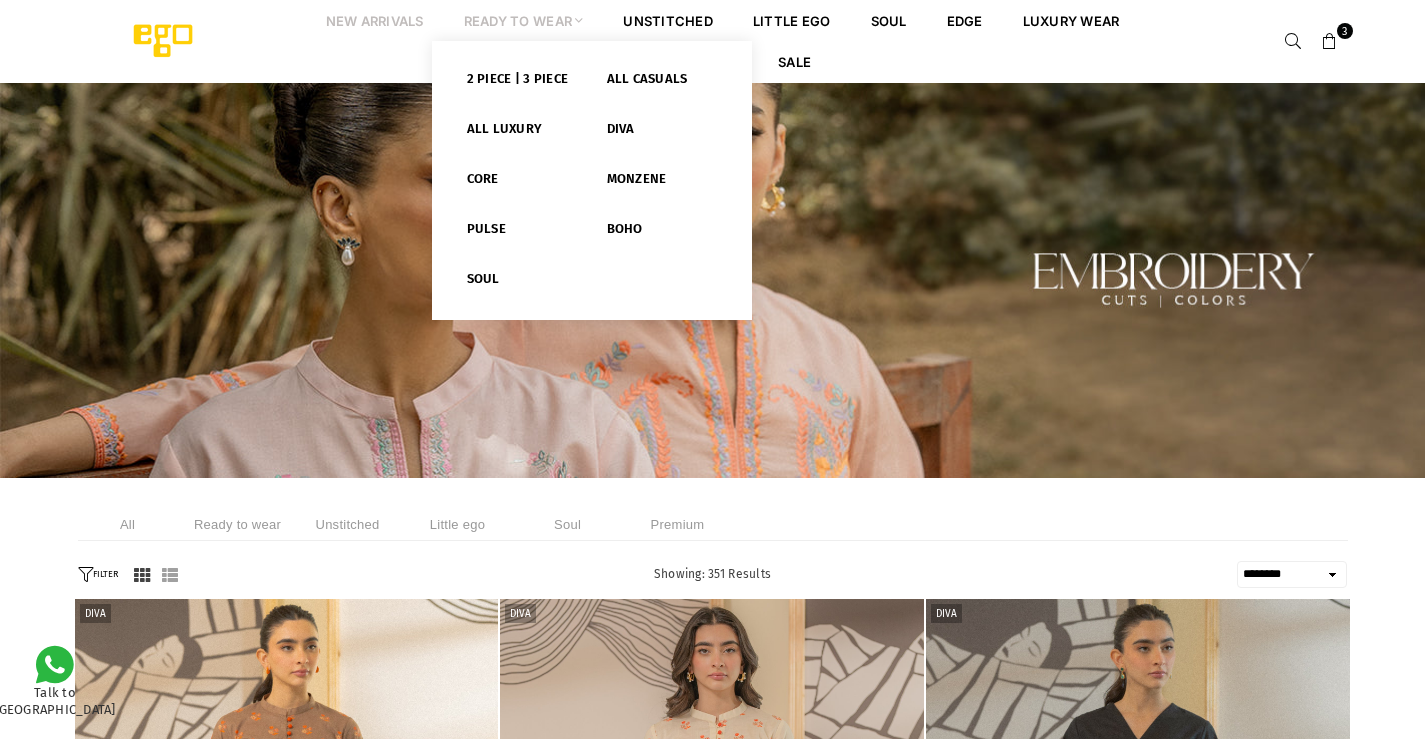 click on "Ready to Wear" at bounding box center [524, 20] 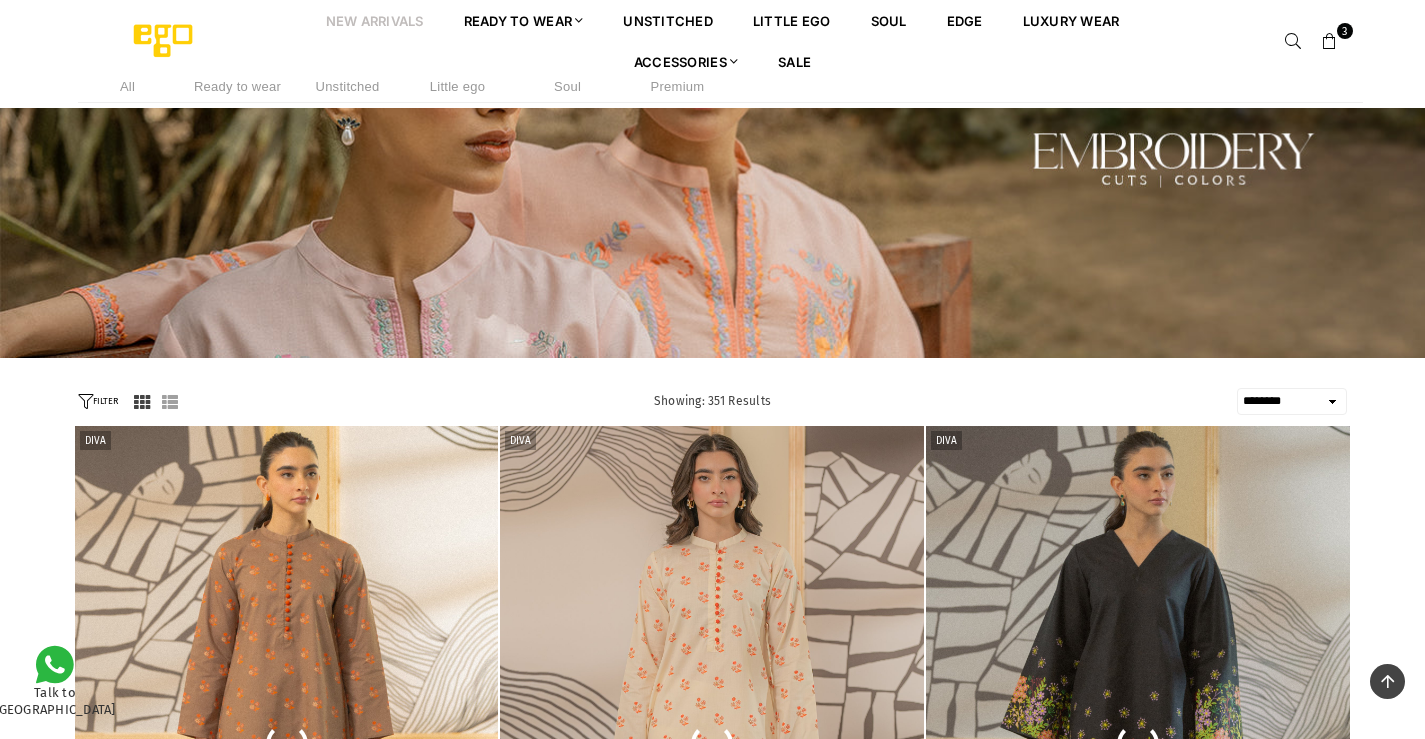 scroll, scrollTop: 0, scrollLeft: 0, axis: both 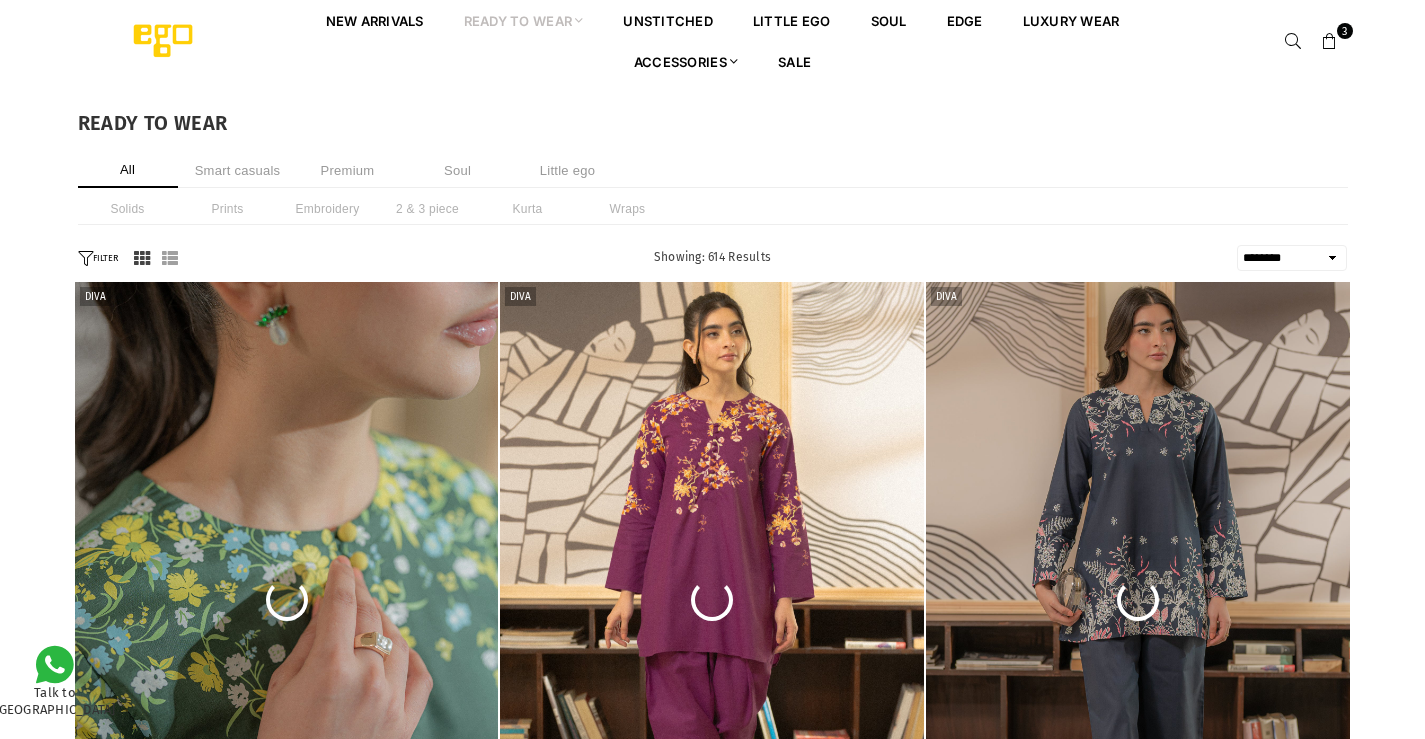 select on "******" 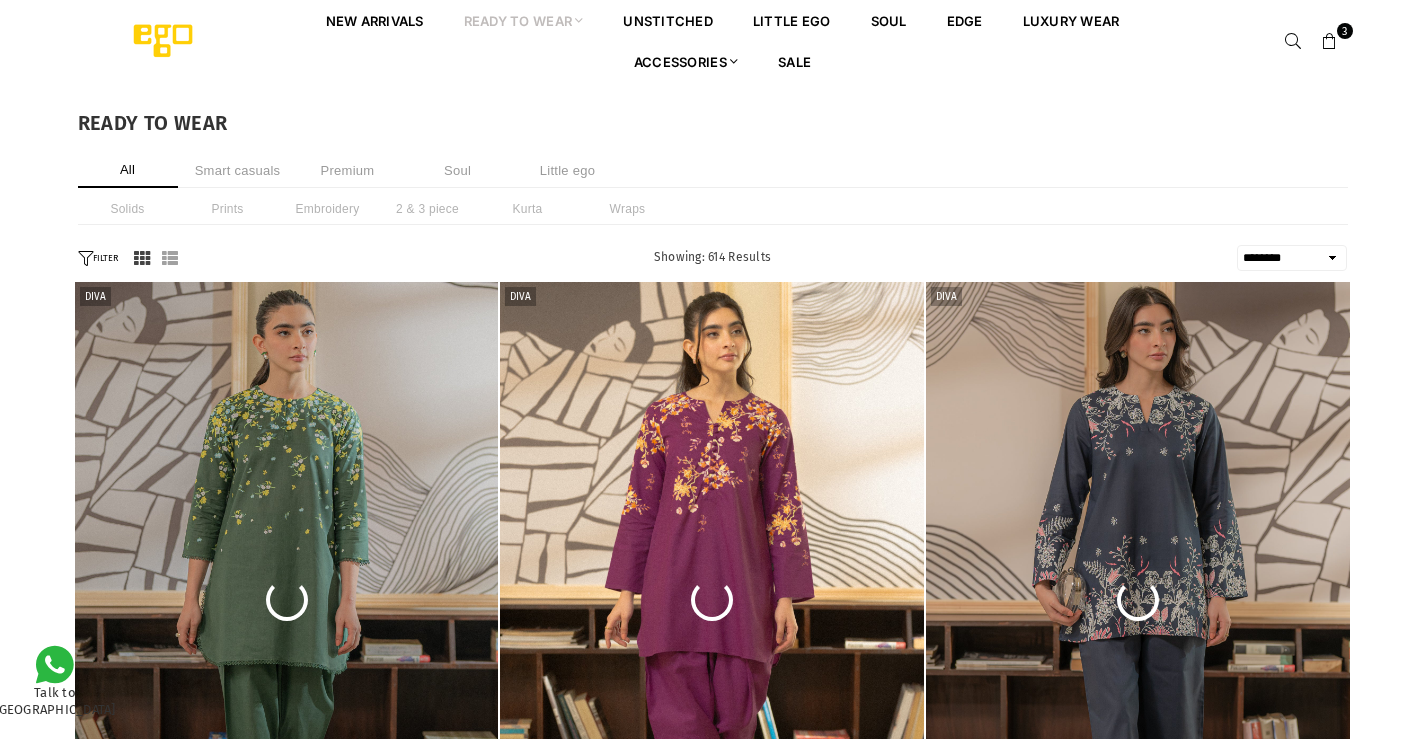 scroll, scrollTop: 0, scrollLeft: 0, axis: both 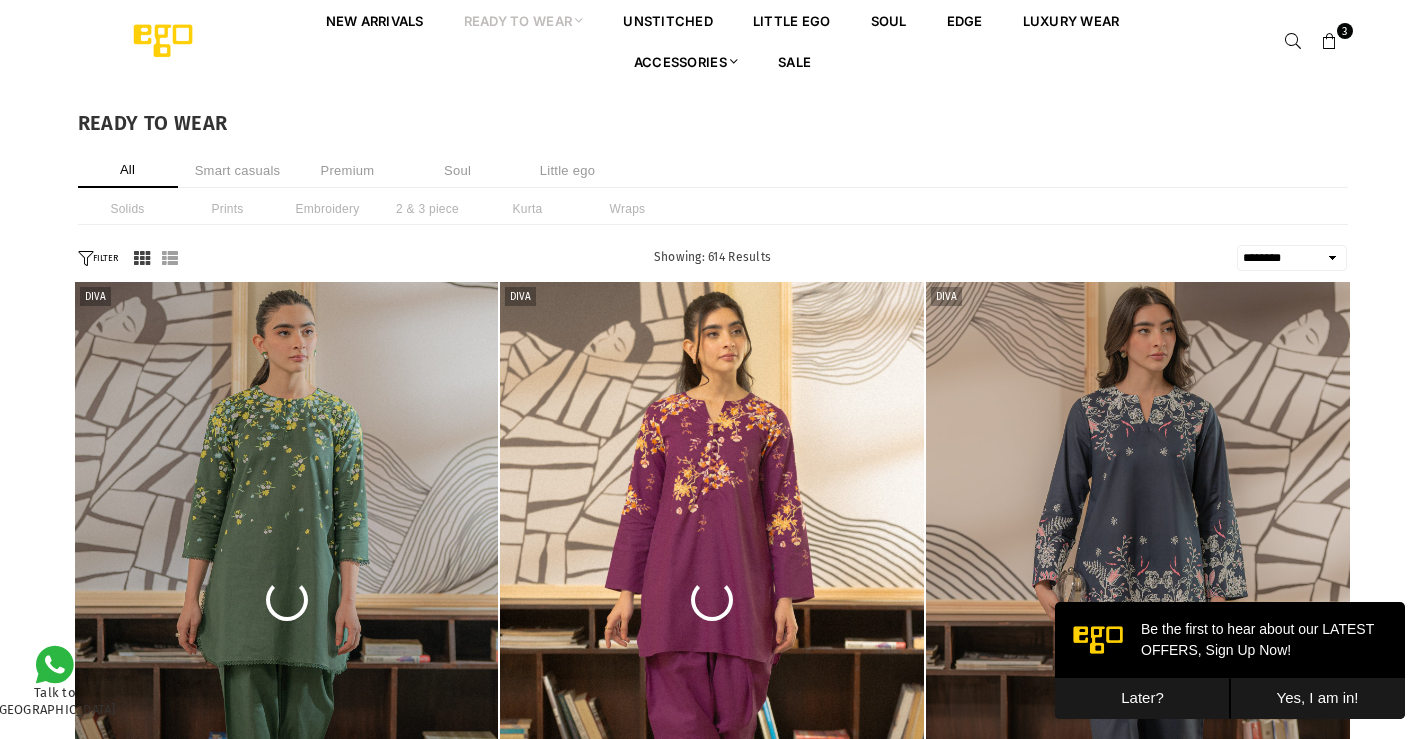 click on "Later?" at bounding box center (1142, 698) 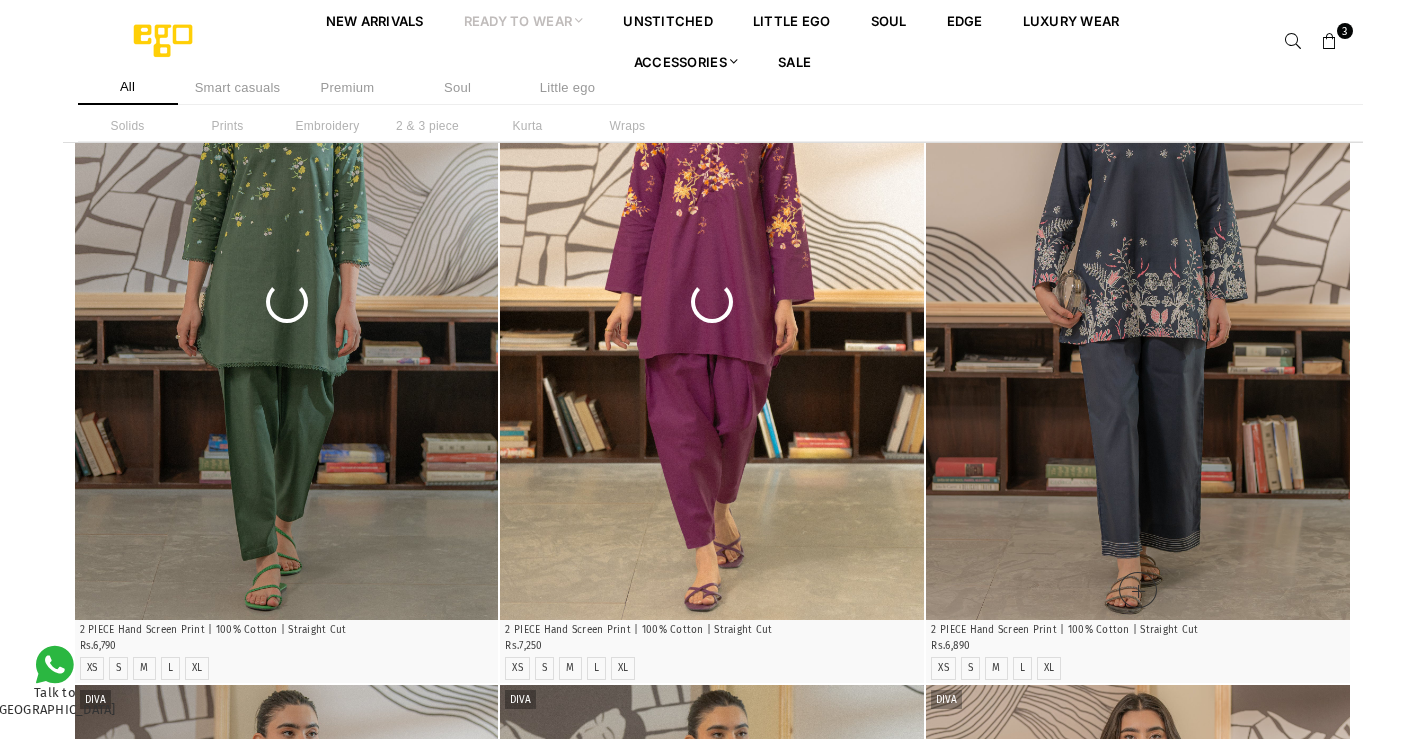 scroll, scrollTop: 100, scrollLeft: 0, axis: vertical 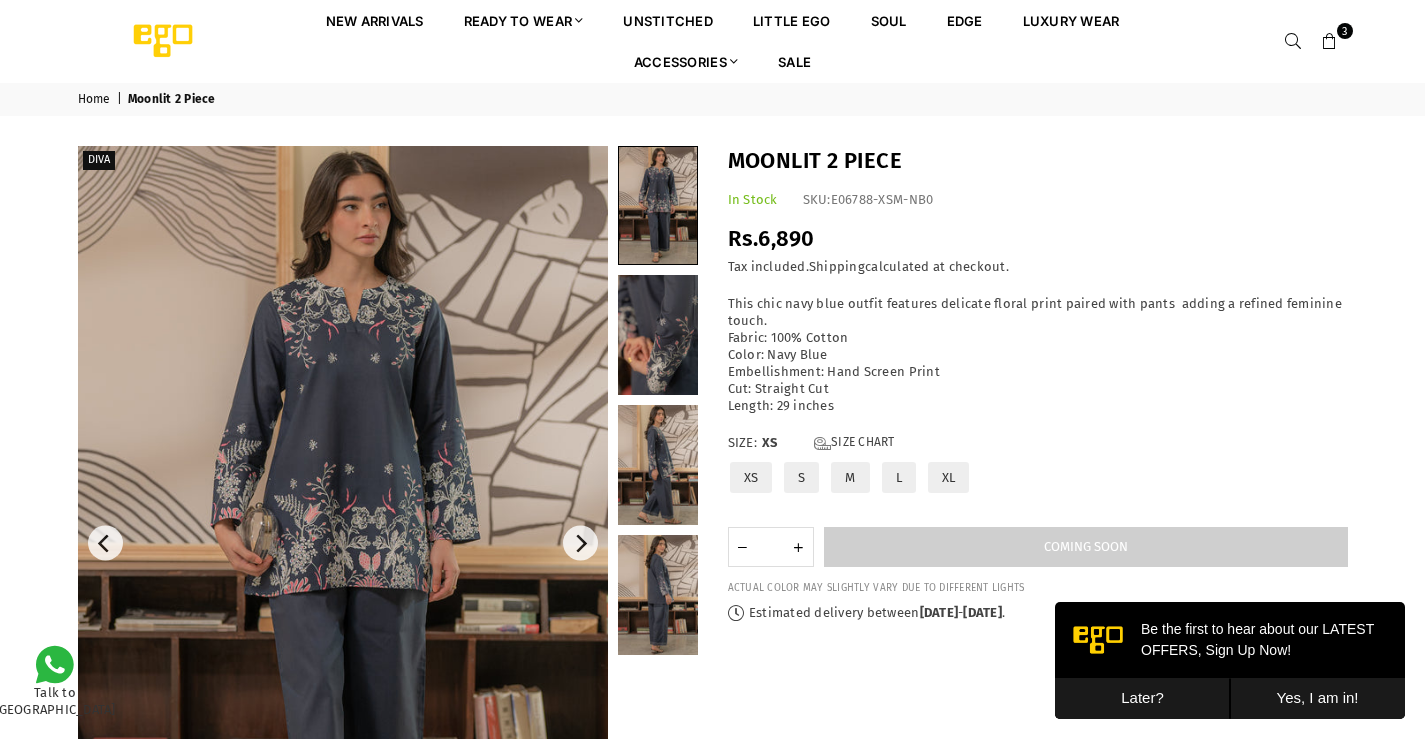 click at bounding box center (343, 543) 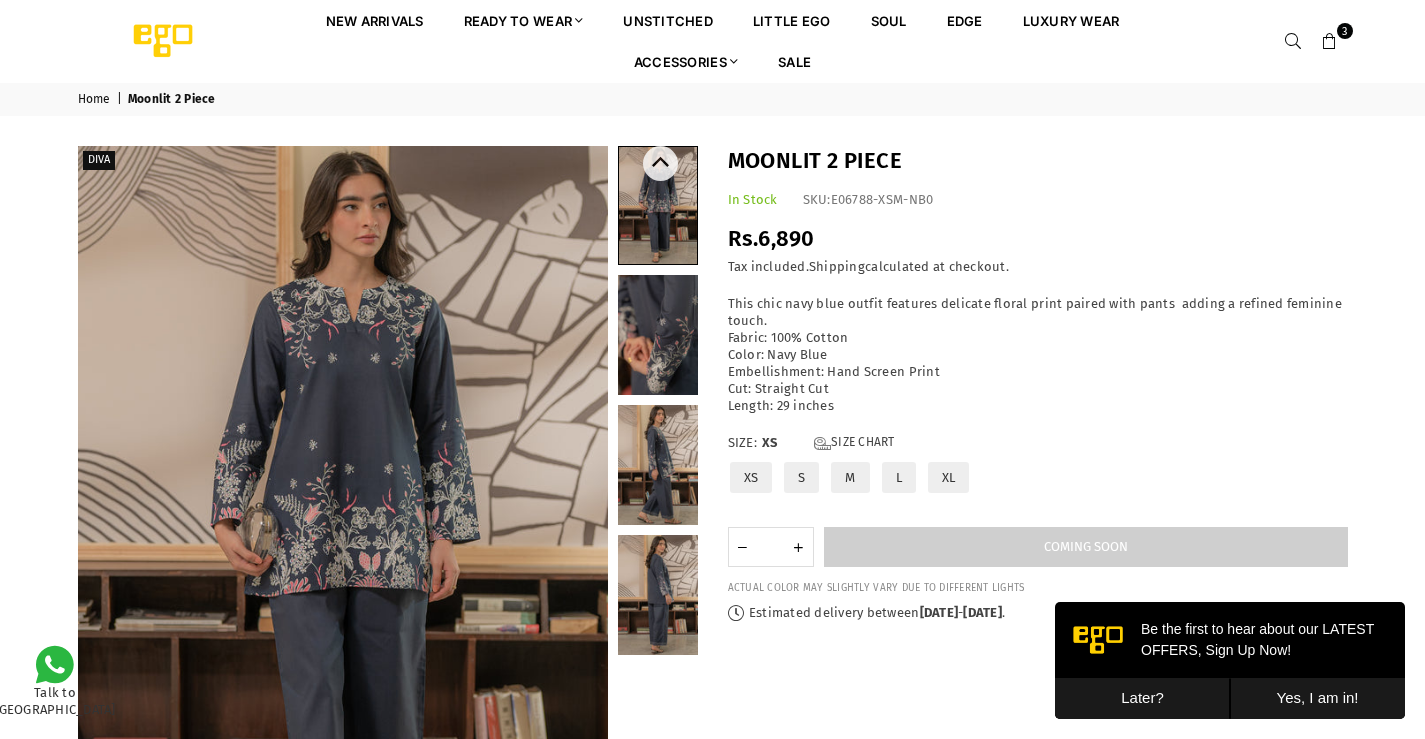 click at bounding box center [658, 205] 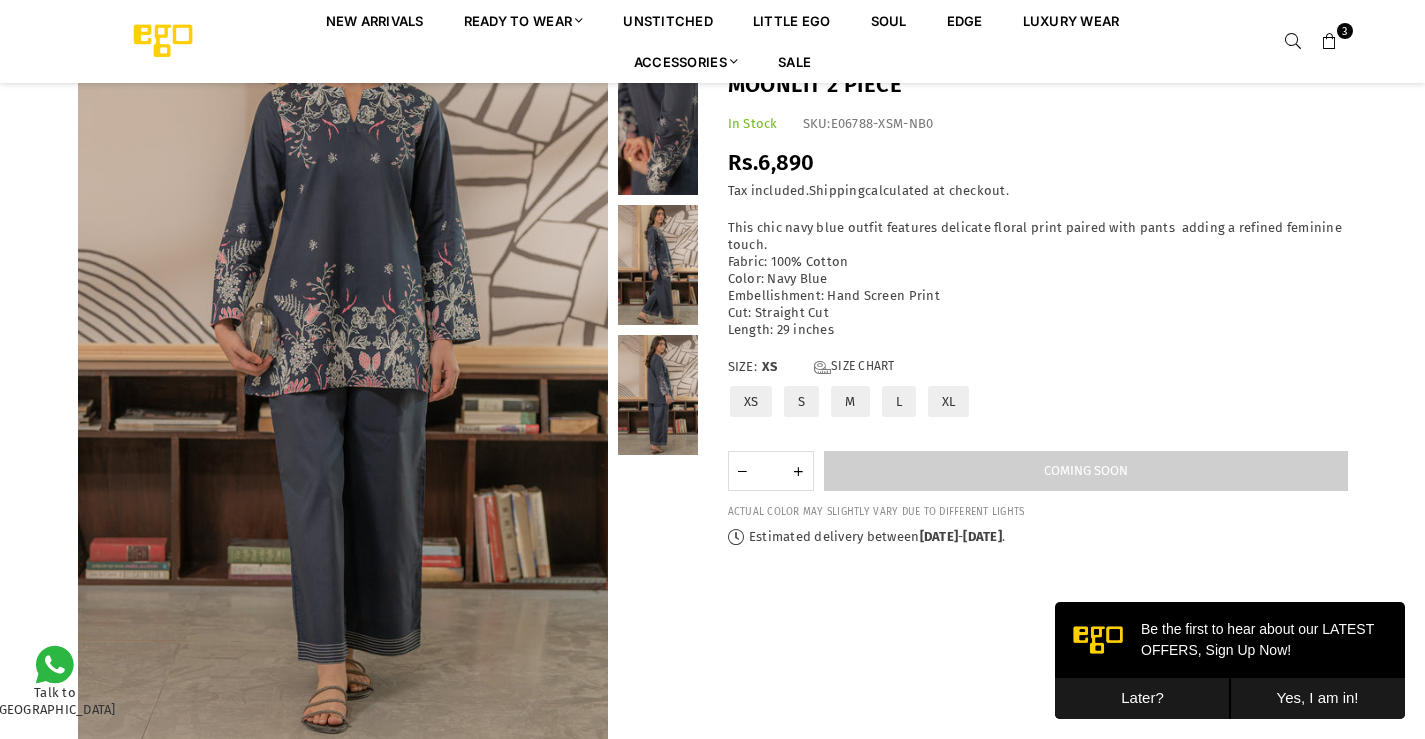 scroll, scrollTop: 182, scrollLeft: 0, axis: vertical 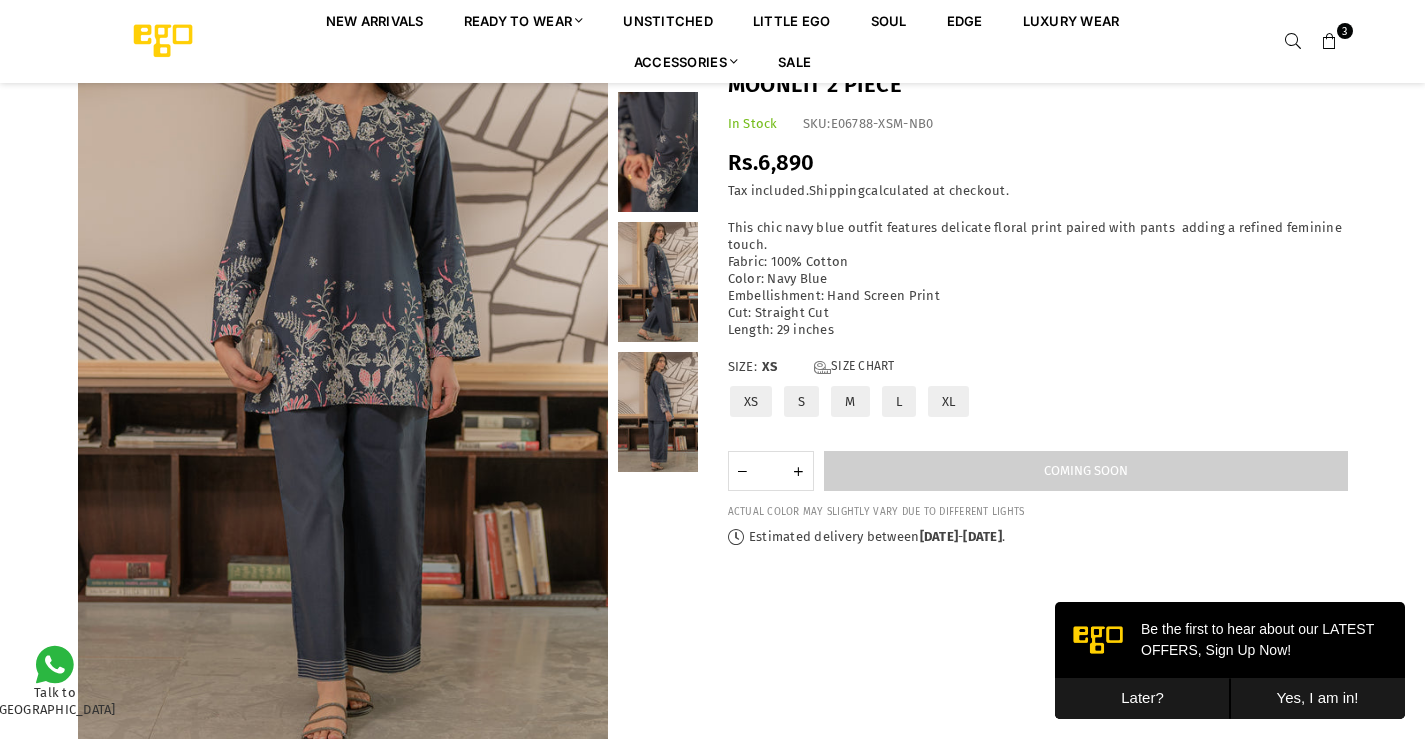 click at bounding box center (658, 412) 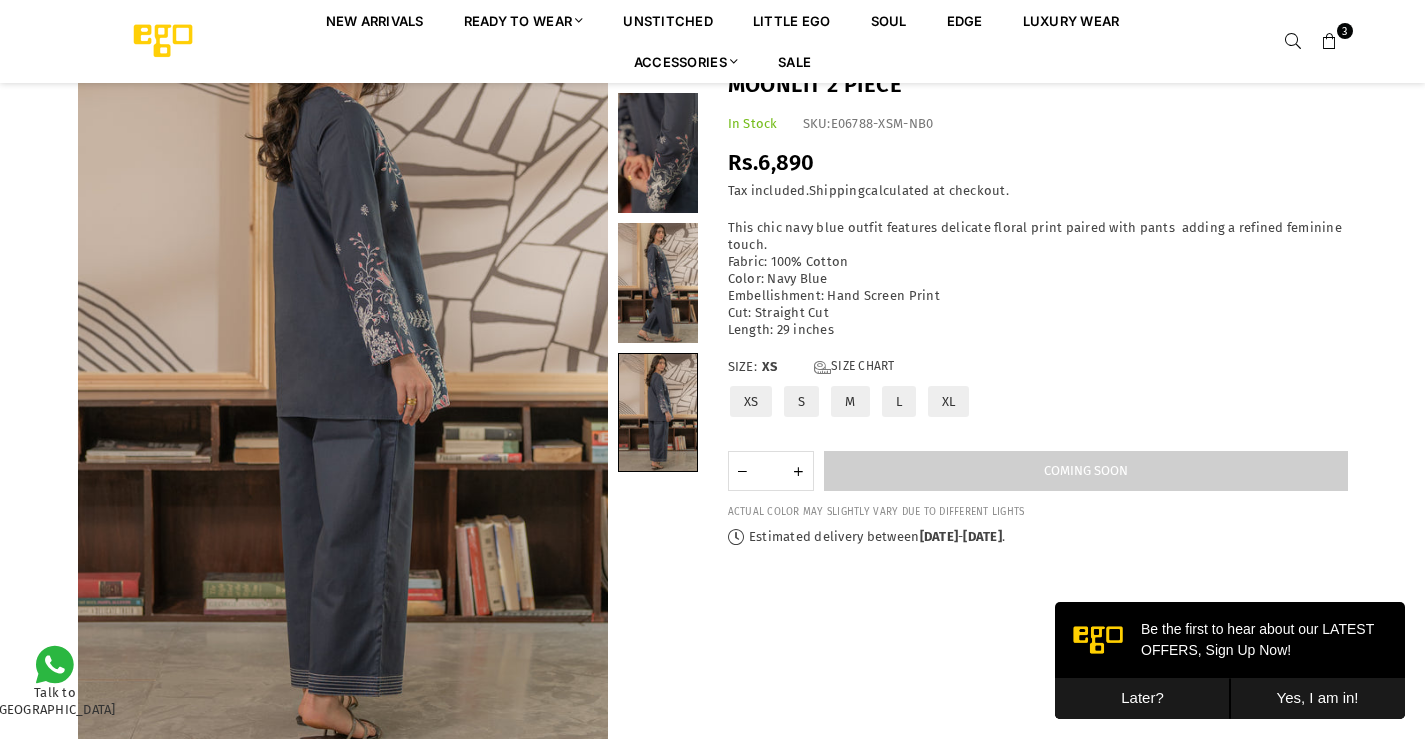 click at bounding box center (658, 283) 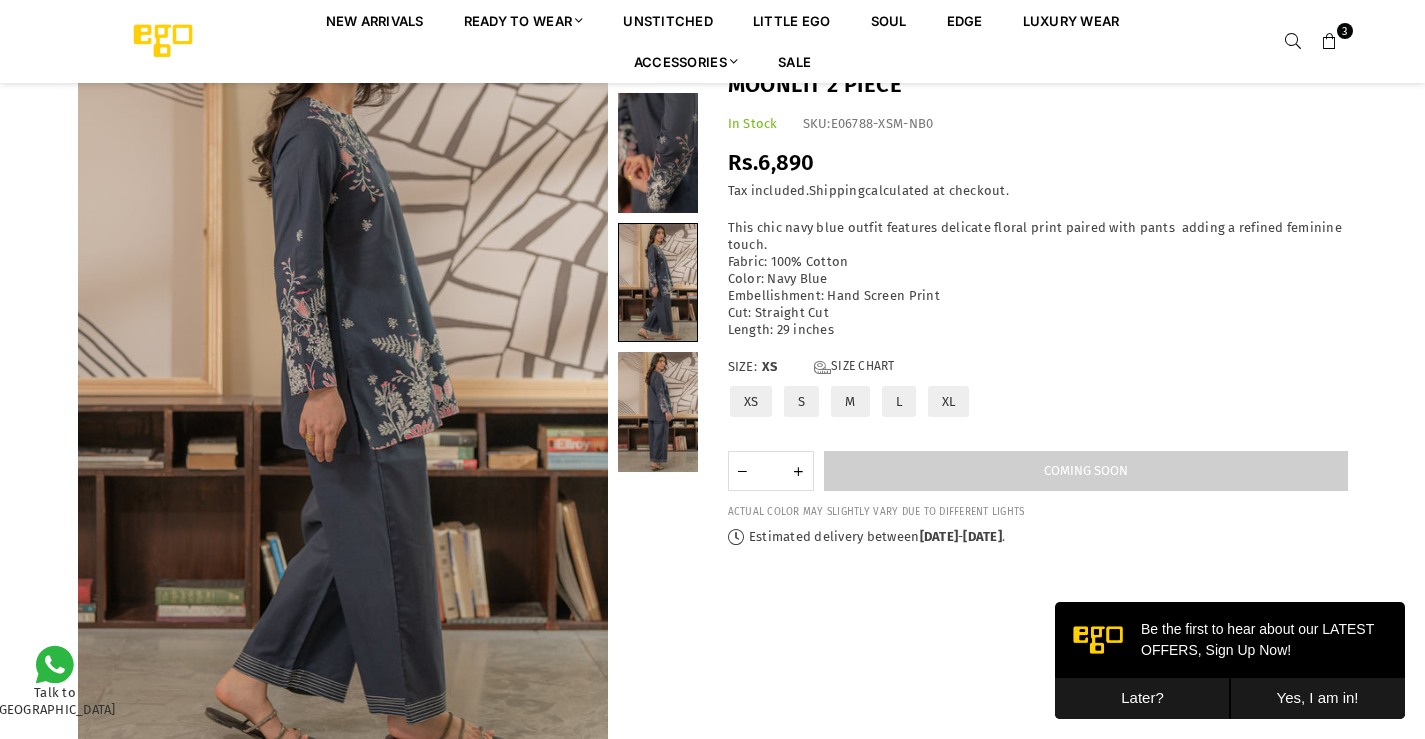 click at bounding box center [658, 153] 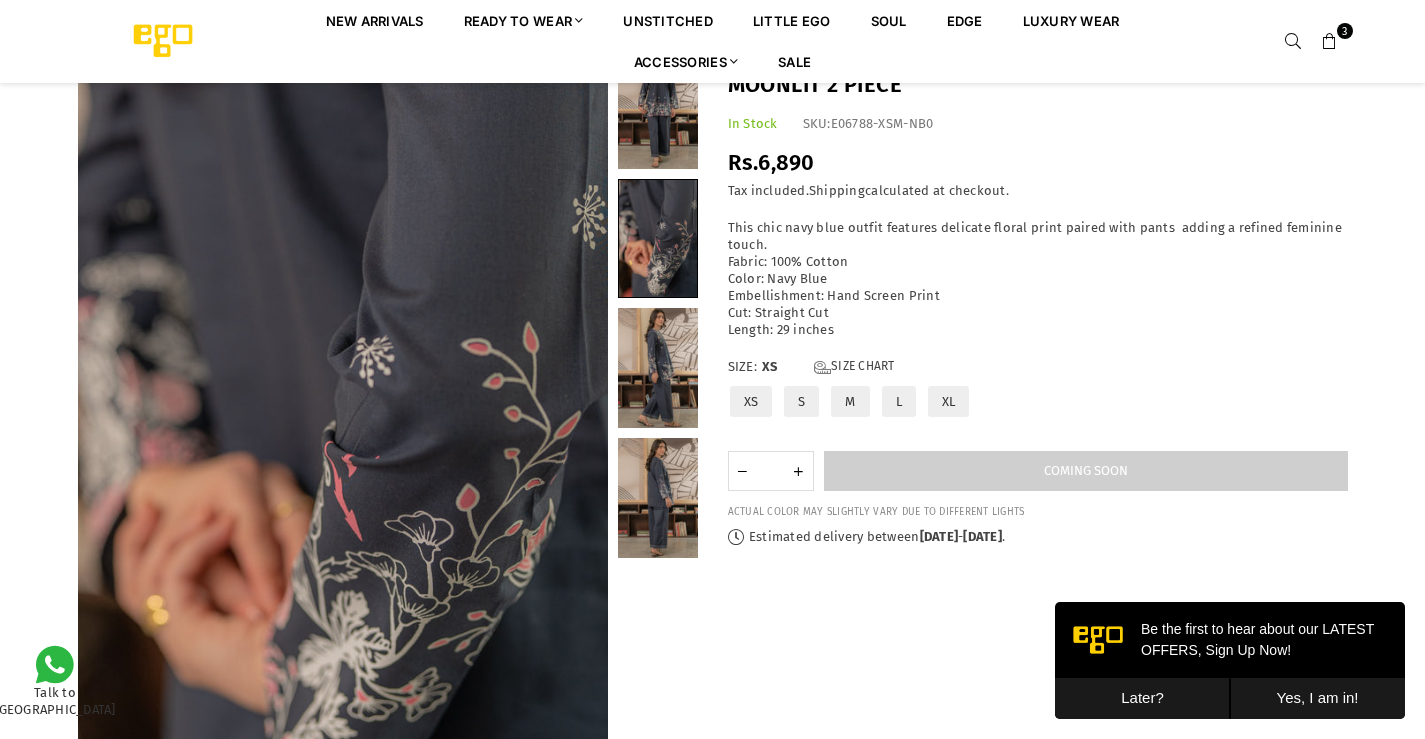 scroll, scrollTop: 0, scrollLeft: 0, axis: both 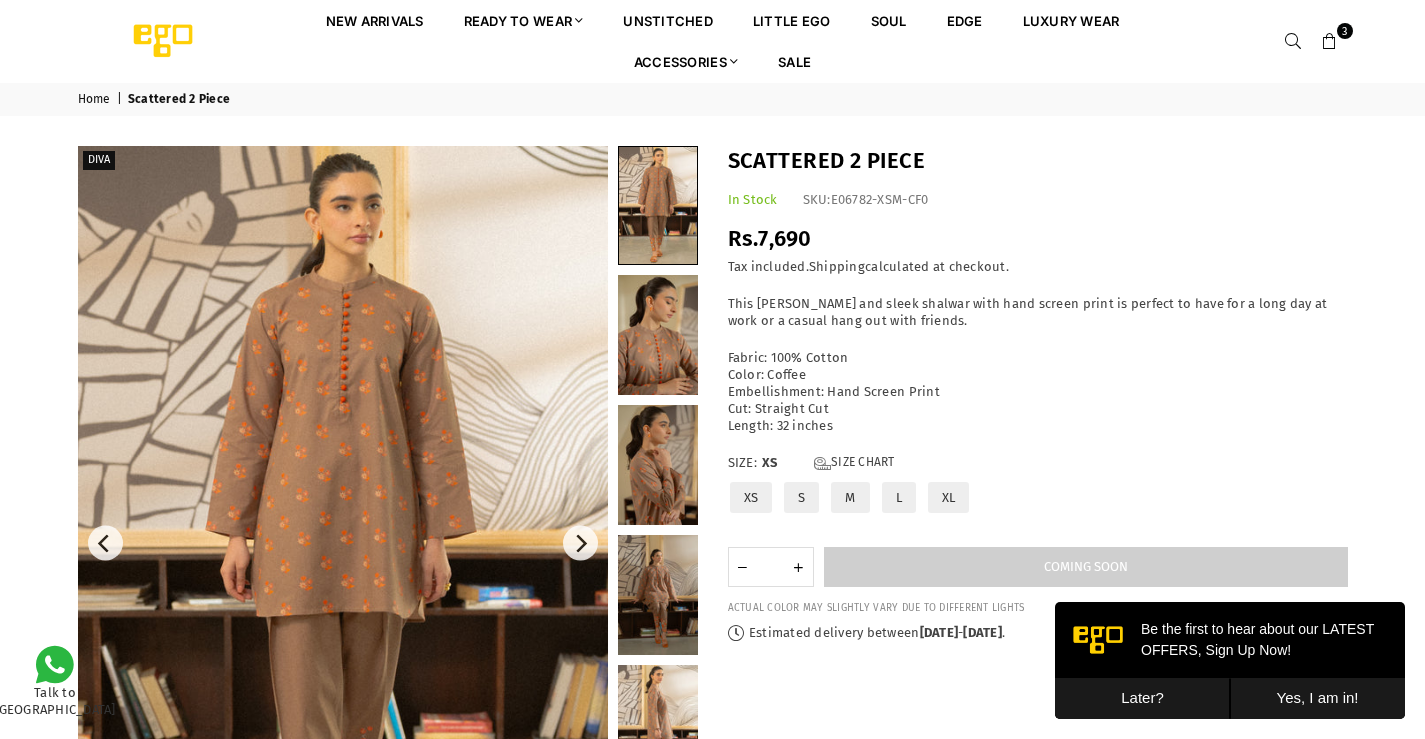 click at bounding box center (343, 543) 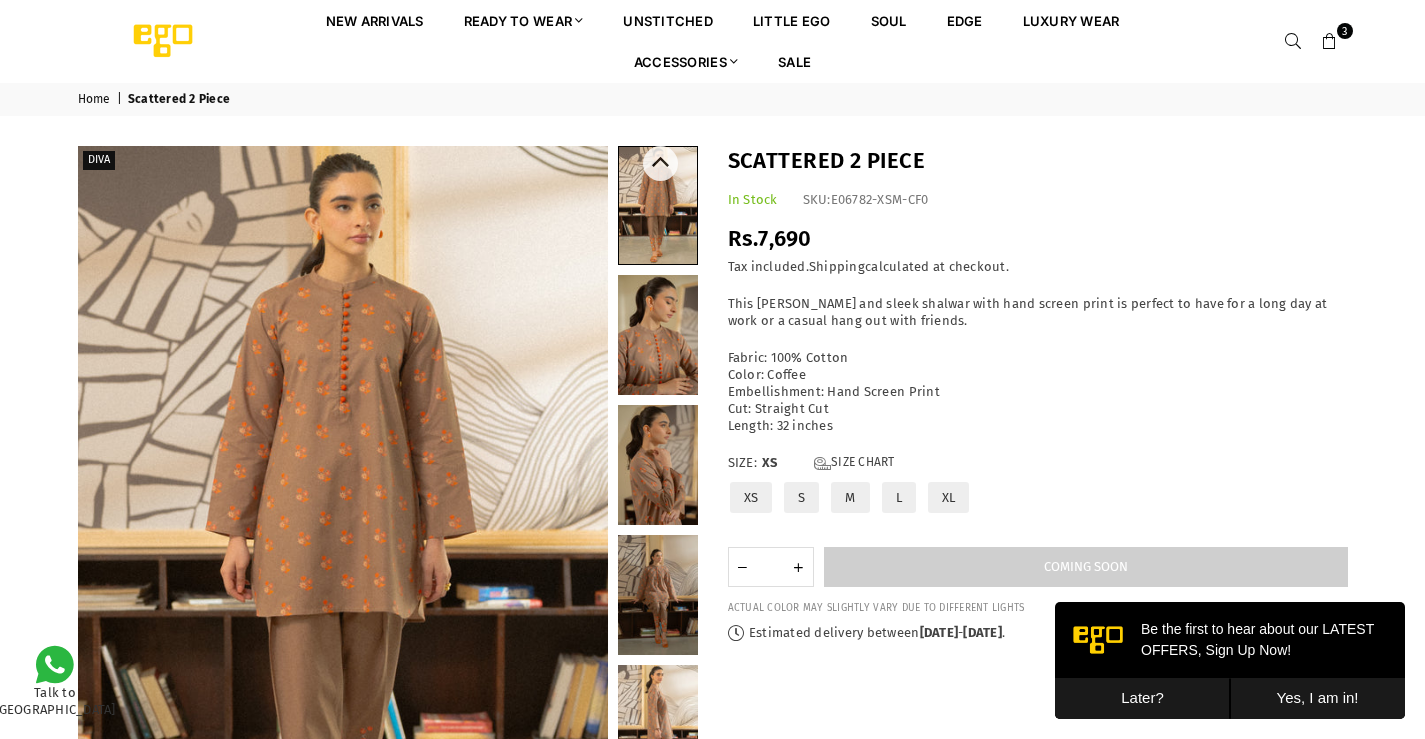 click at bounding box center (658, 205) 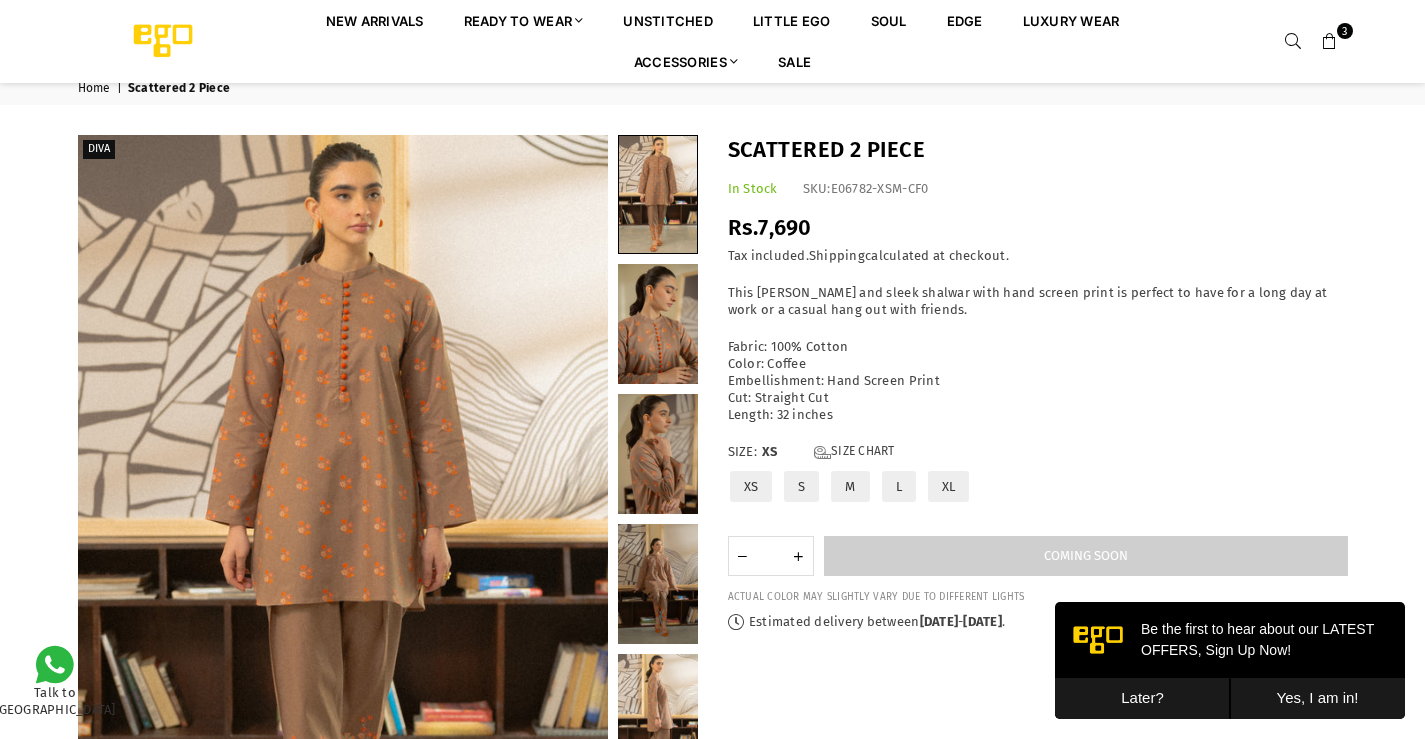 scroll, scrollTop: 0, scrollLeft: 0, axis: both 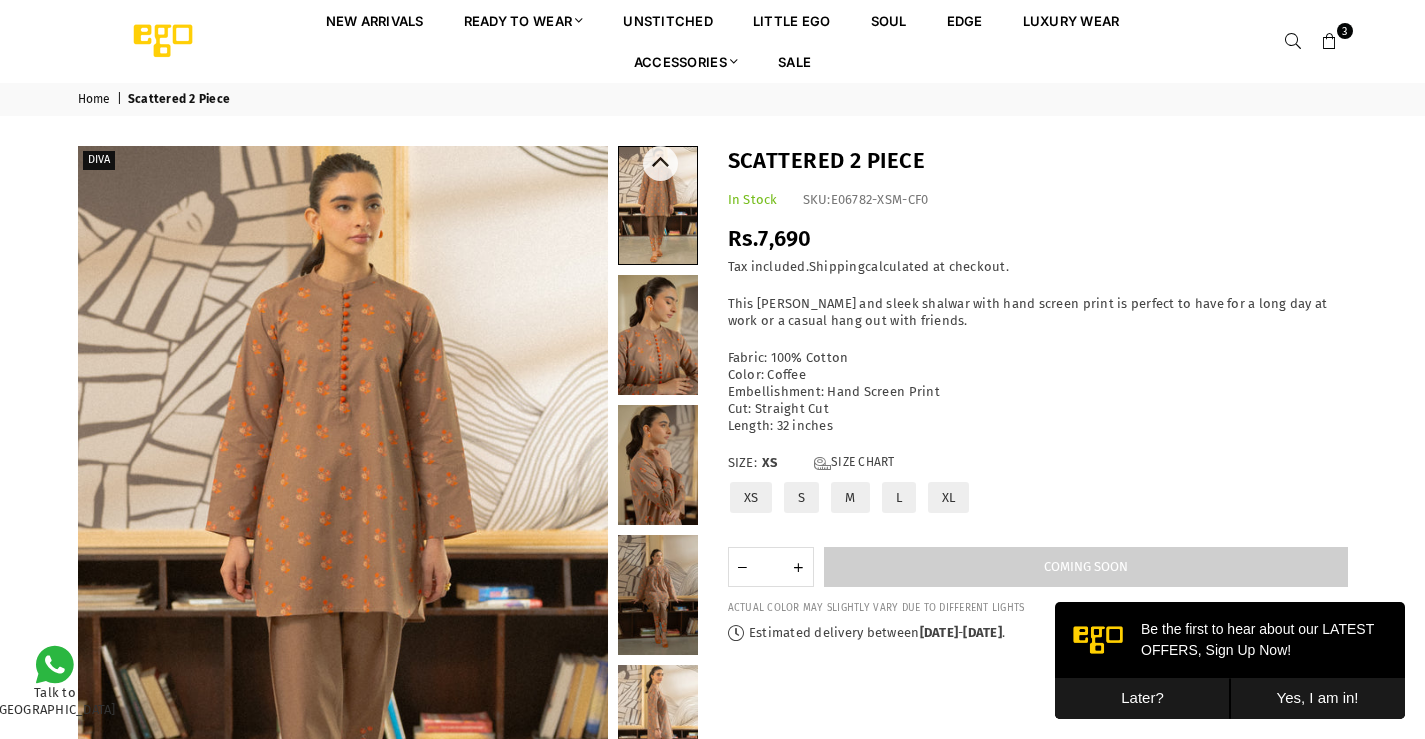 click at bounding box center [658, 335] 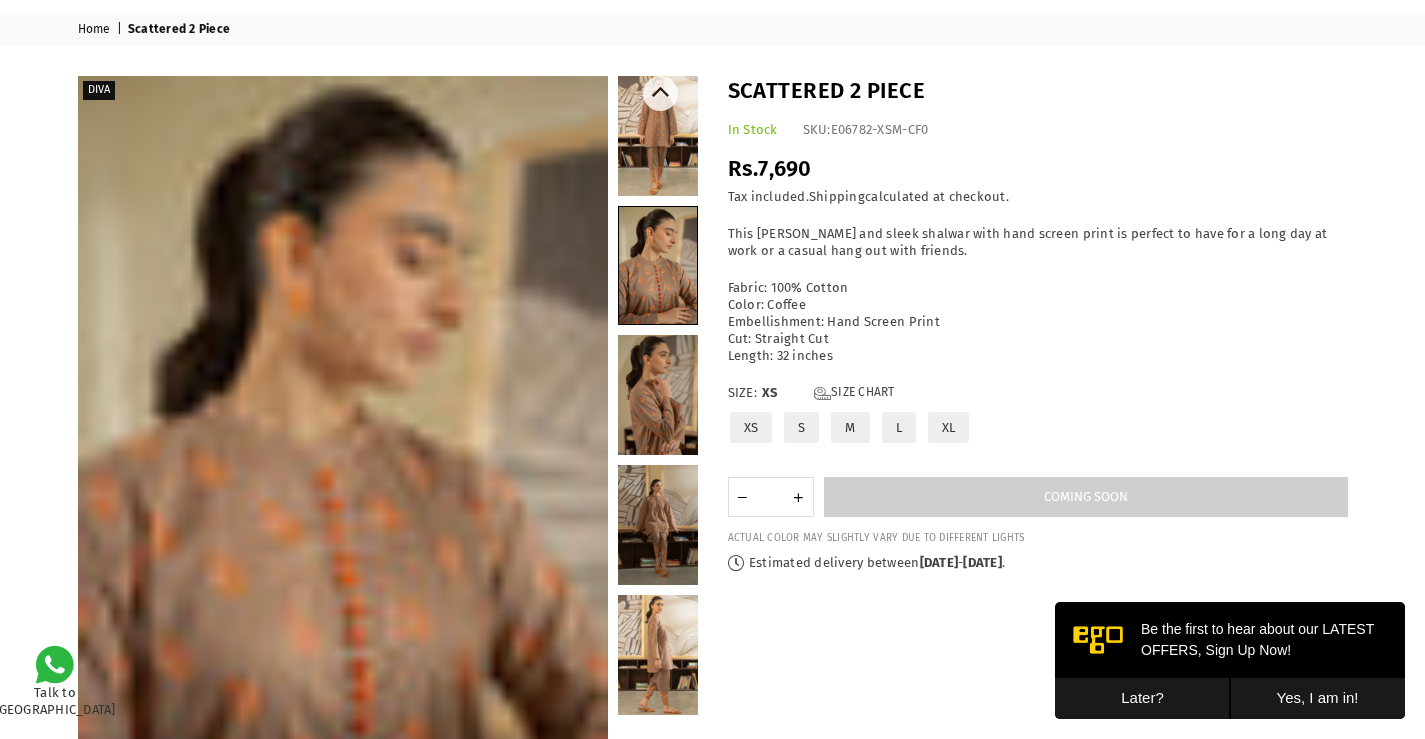 scroll, scrollTop: 100, scrollLeft: 0, axis: vertical 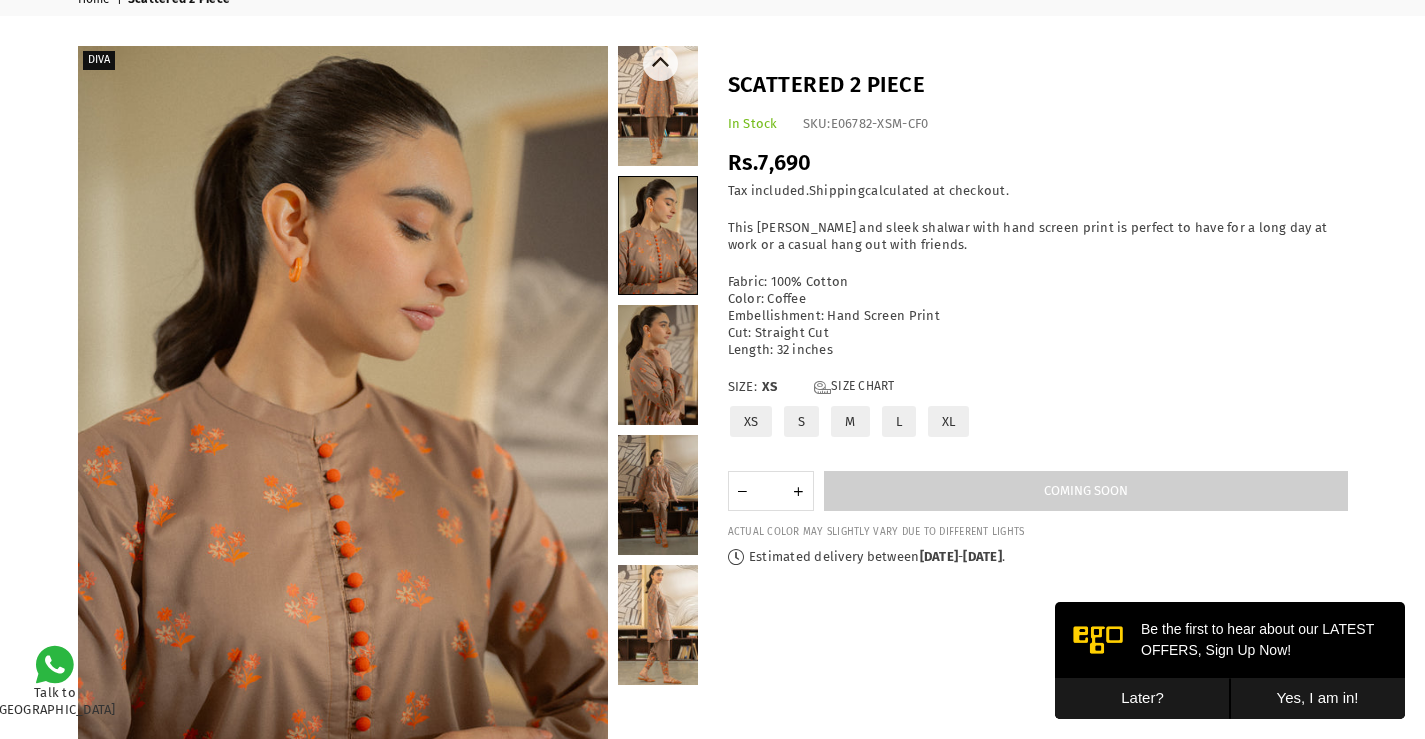 click at bounding box center [658, 365] 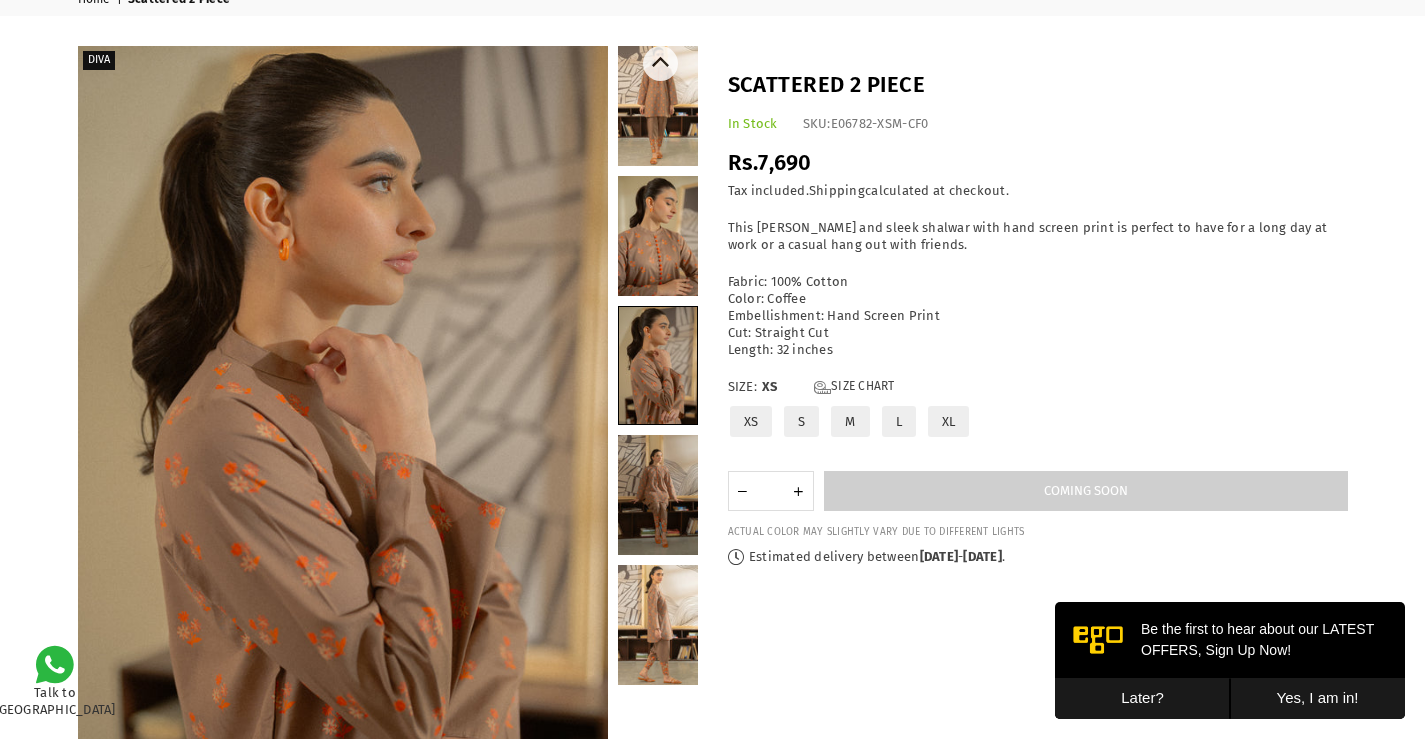 click at bounding box center (658, 495) 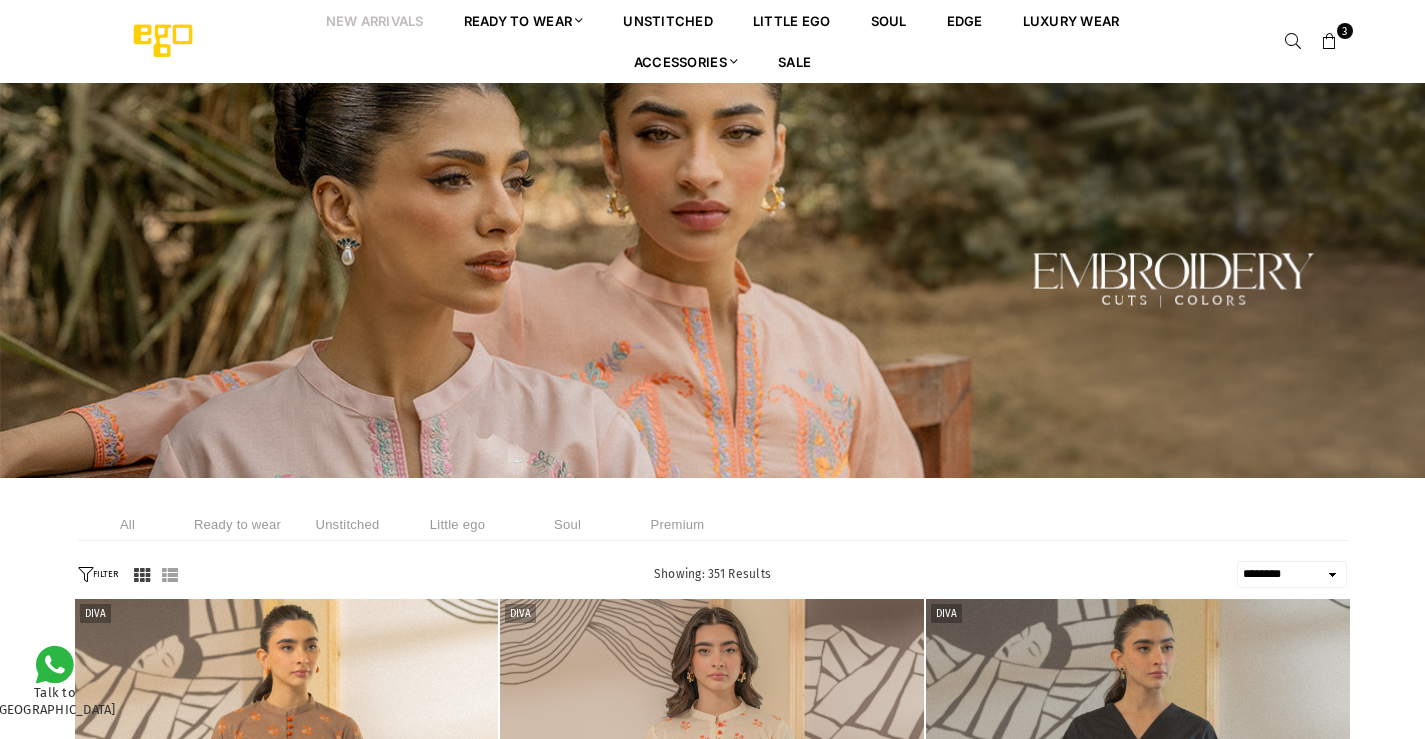 select on "******" 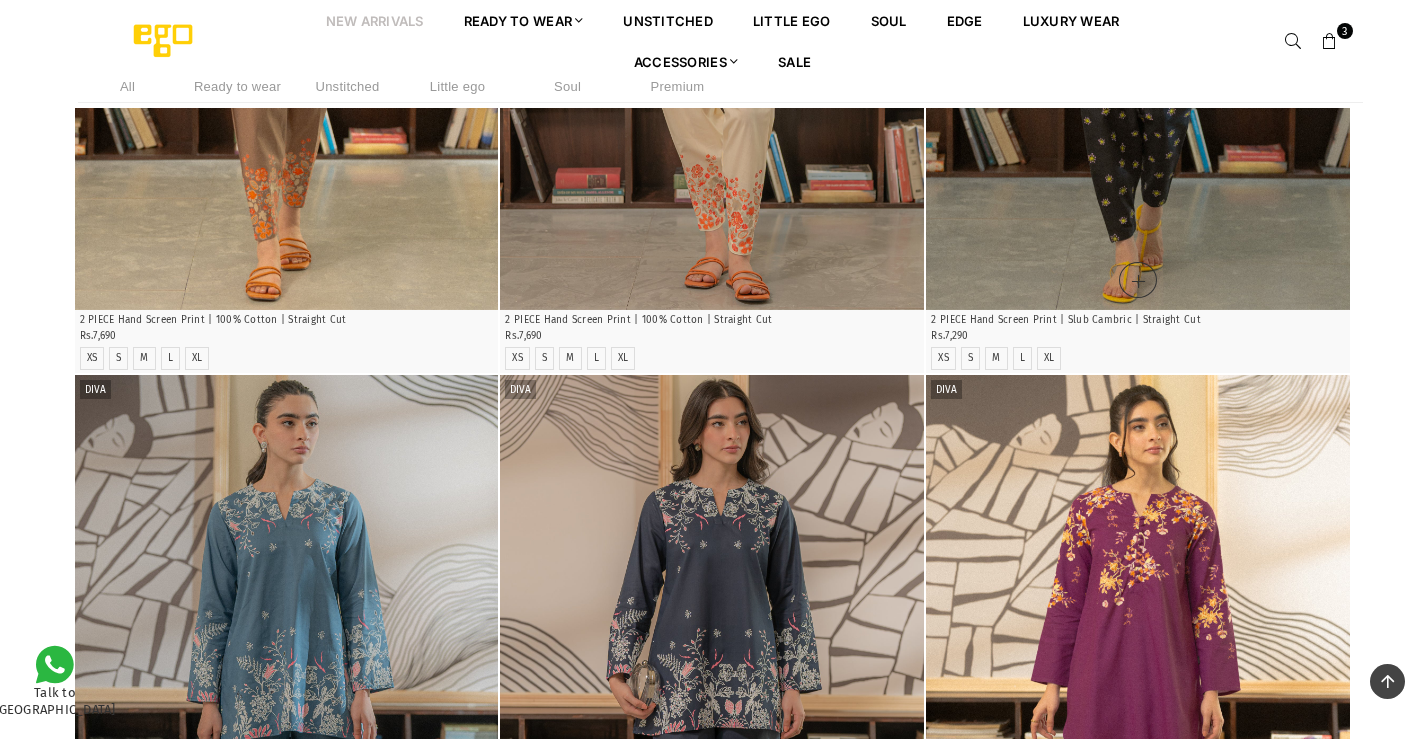 scroll, scrollTop: 971, scrollLeft: 0, axis: vertical 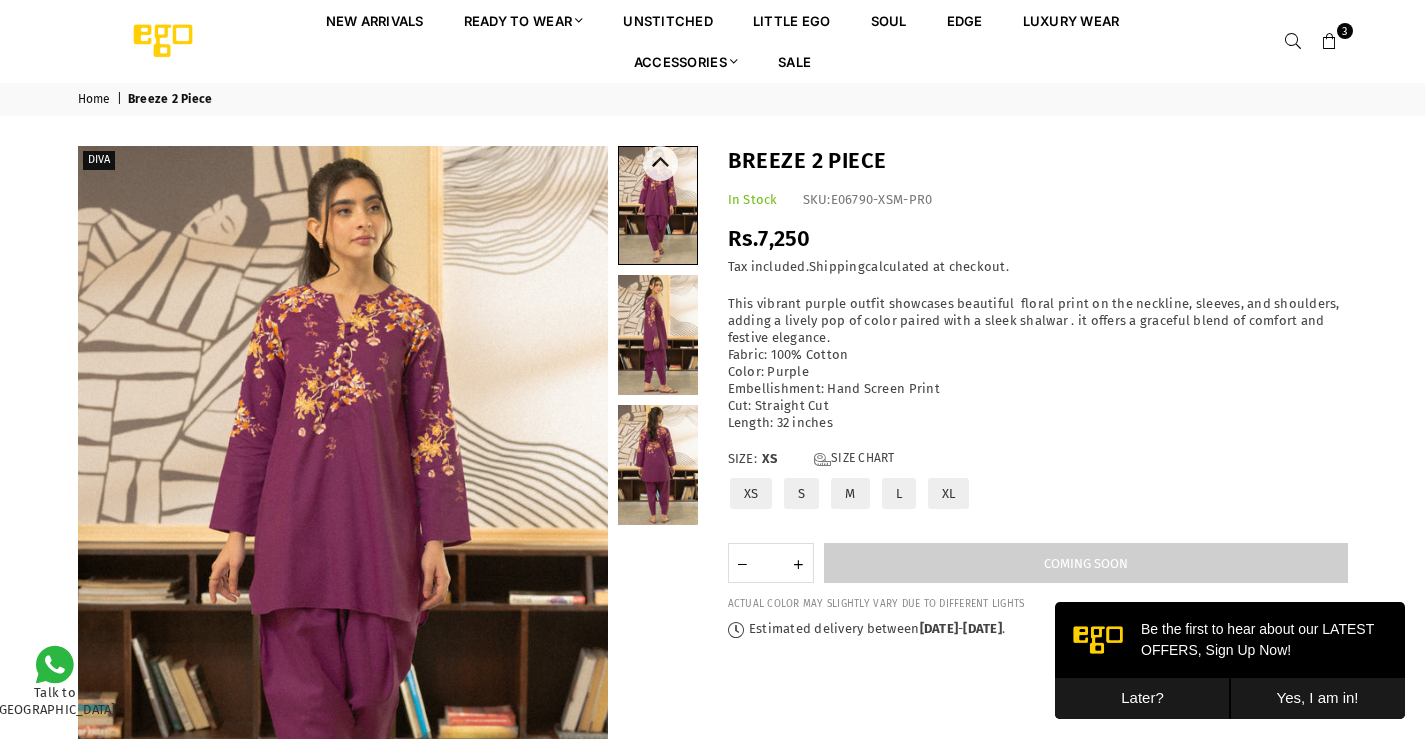 click at bounding box center [658, 205] 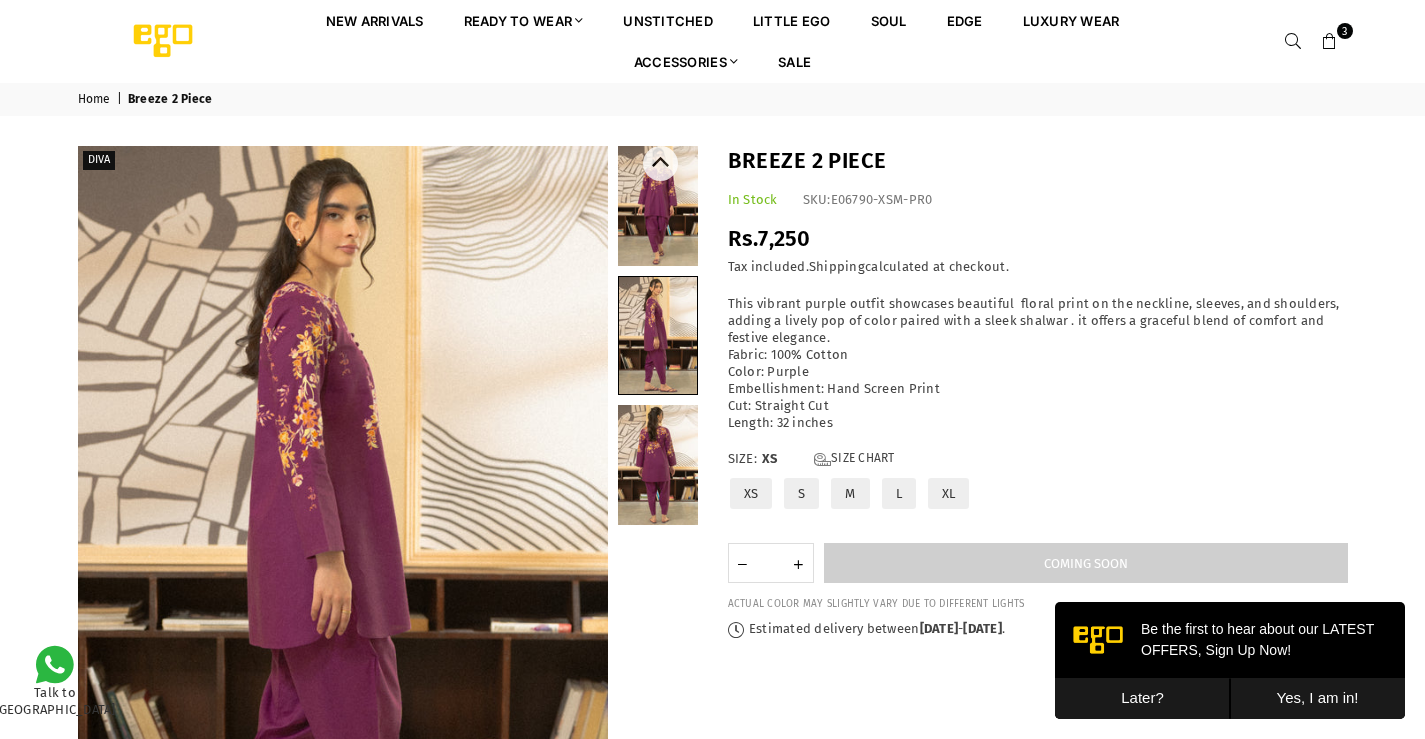 click at bounding box center (658, 465) 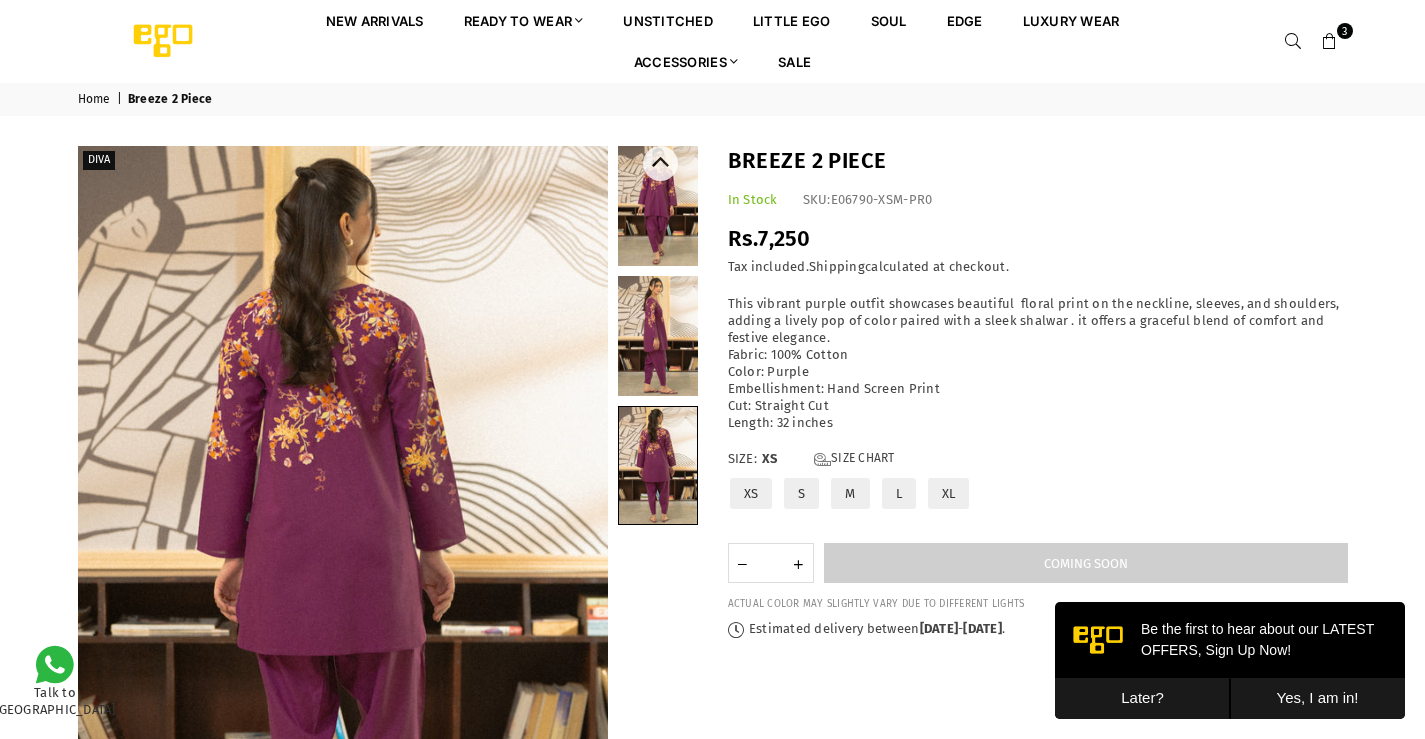 click at bounding box center [658, 336] 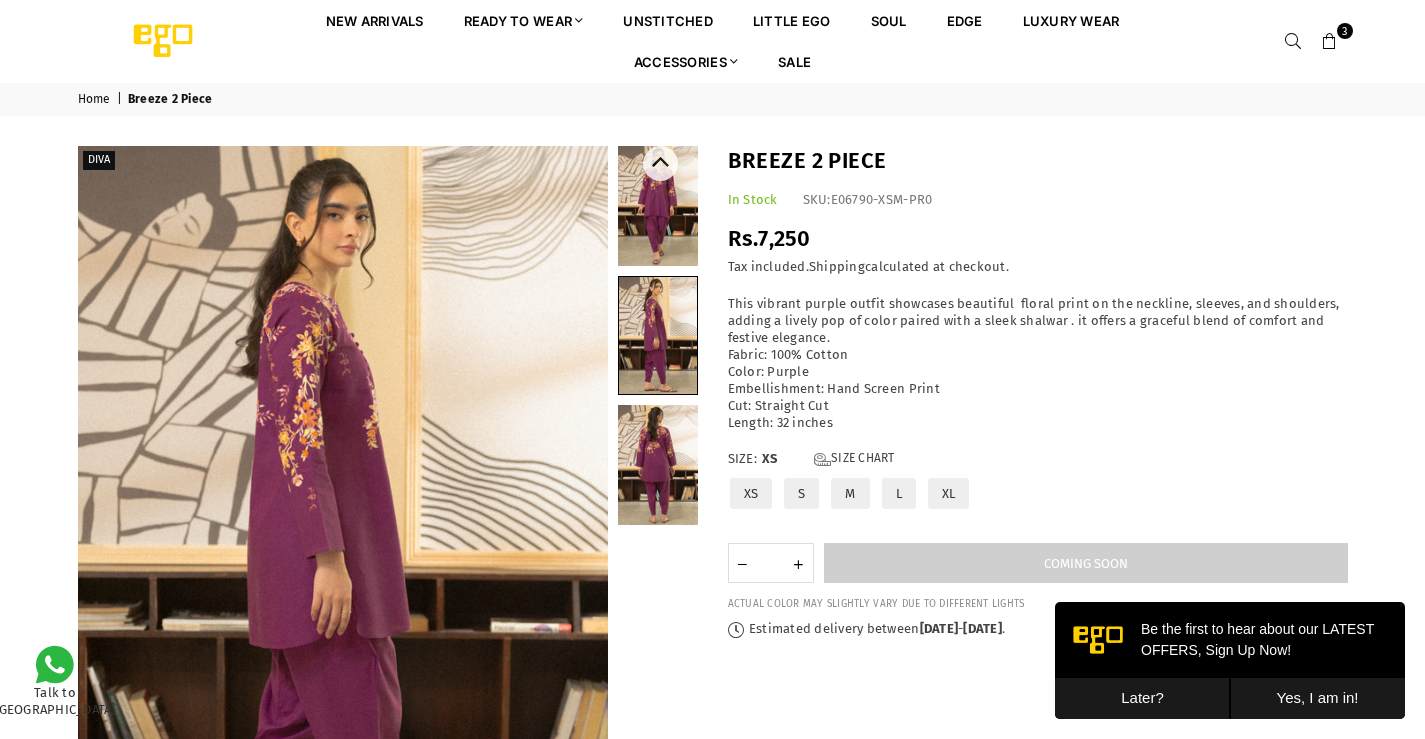 click at bounding box center [658, 206] 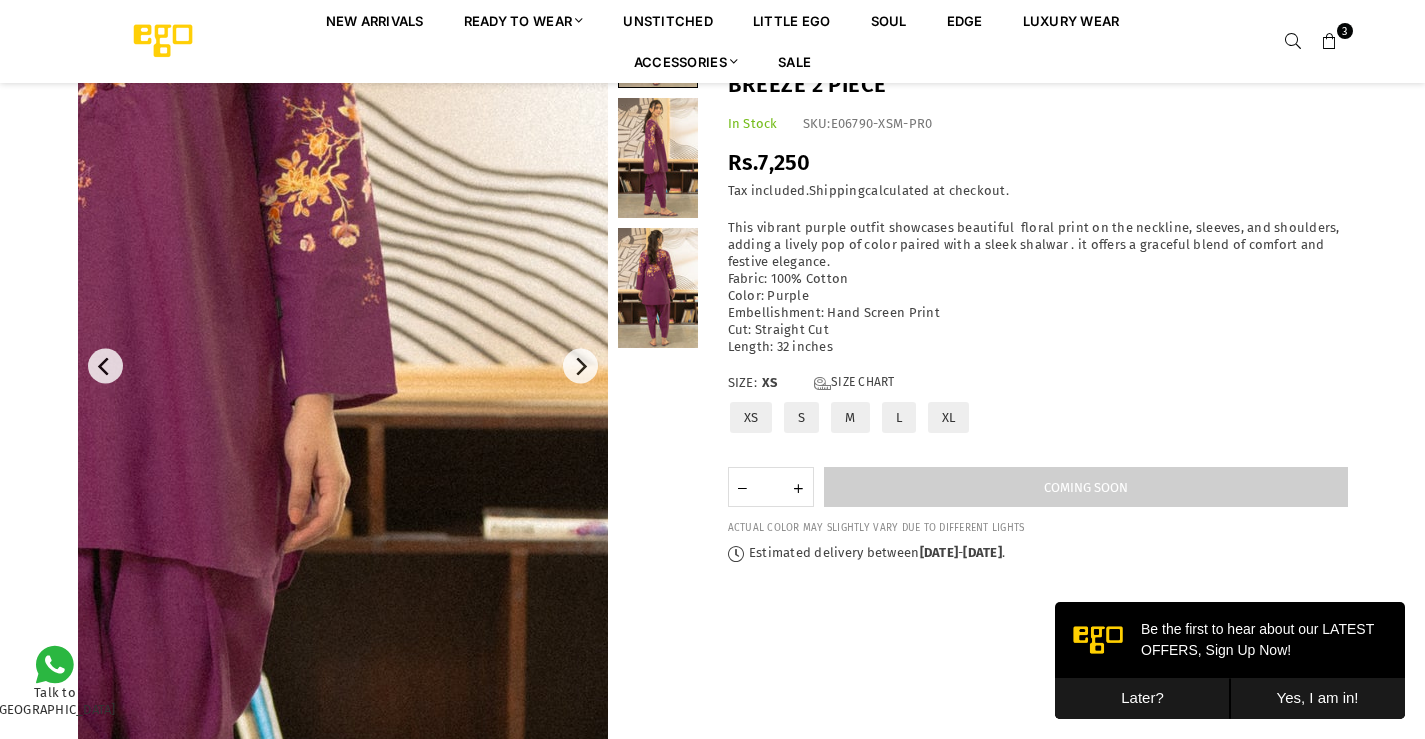 scroll, scrollTop: 82, scrollLeft: 0, axis: vertical 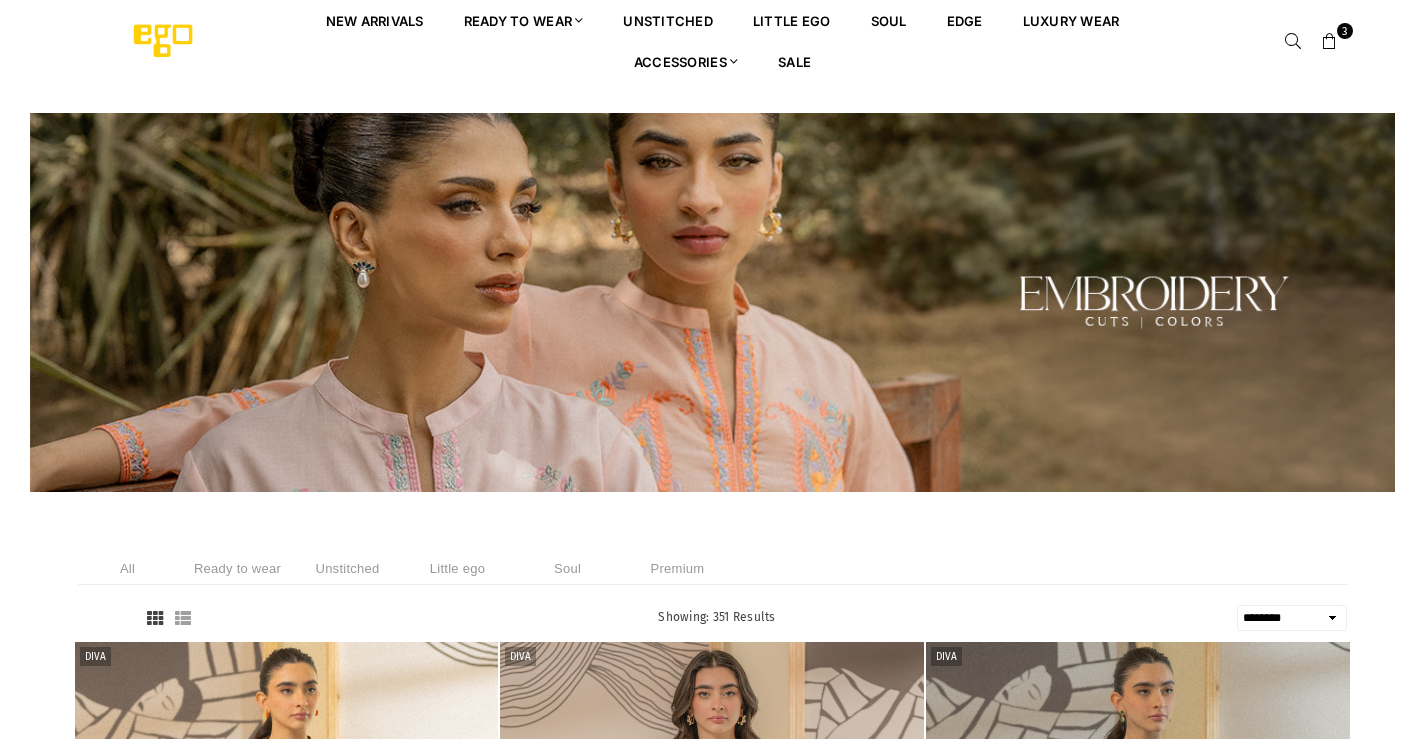 select on "******" 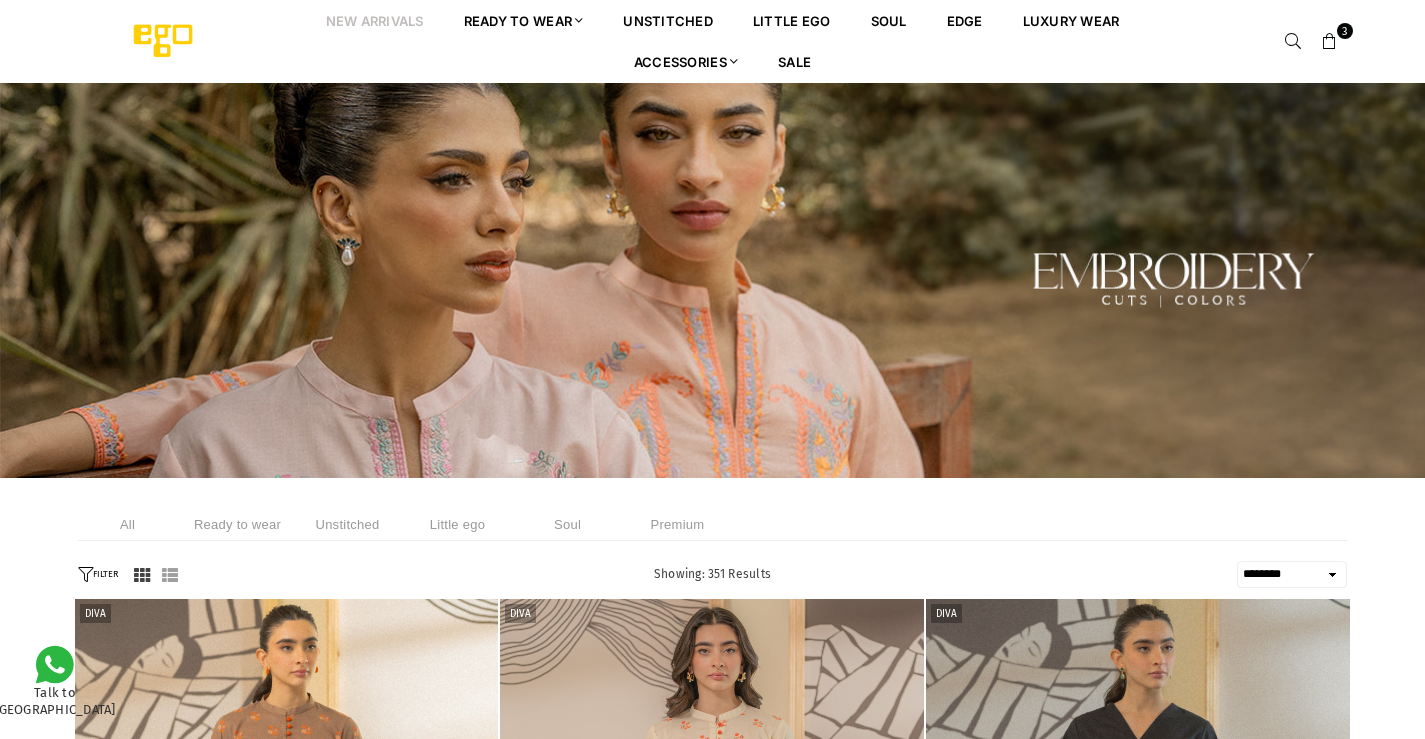 scroll, scrollTop: 0, scrollLeft: 0, axis: both 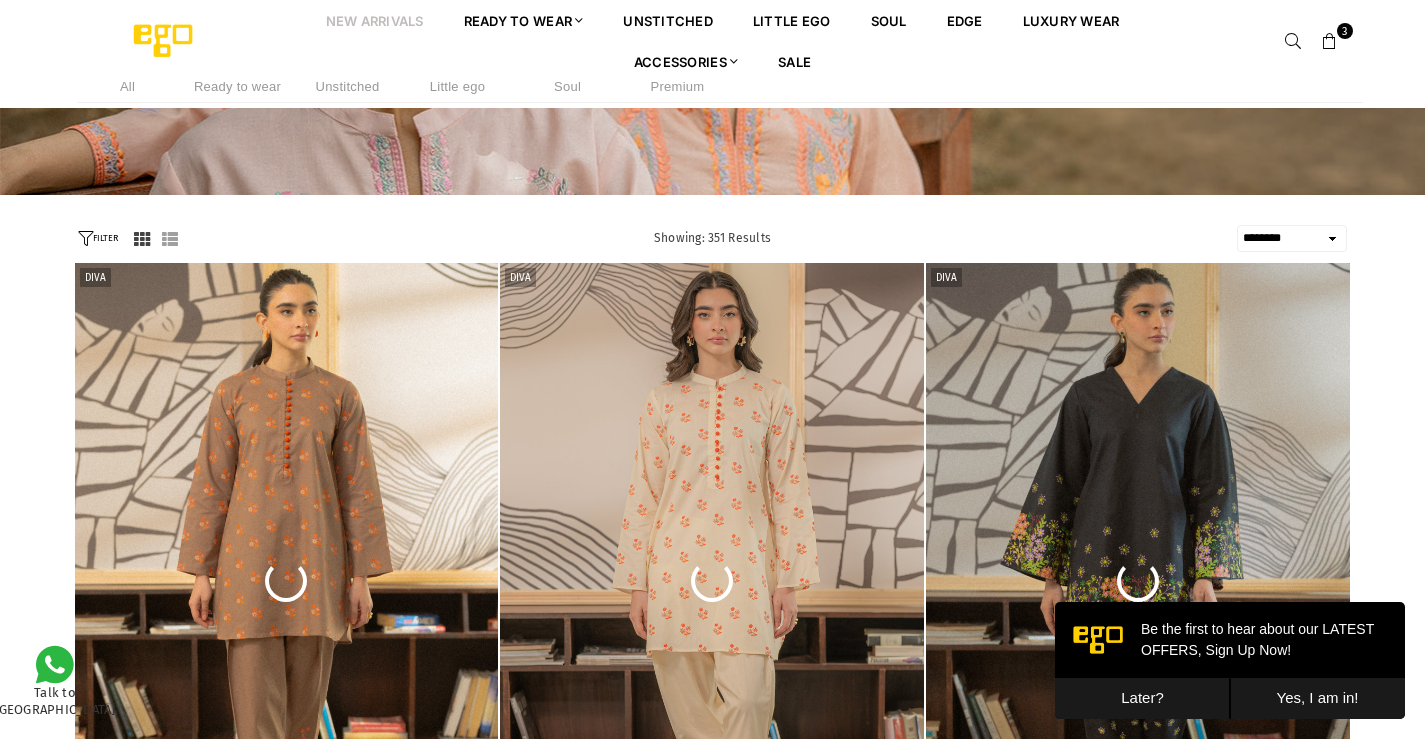 click on "Later?" at bounding box center (1142, 698) 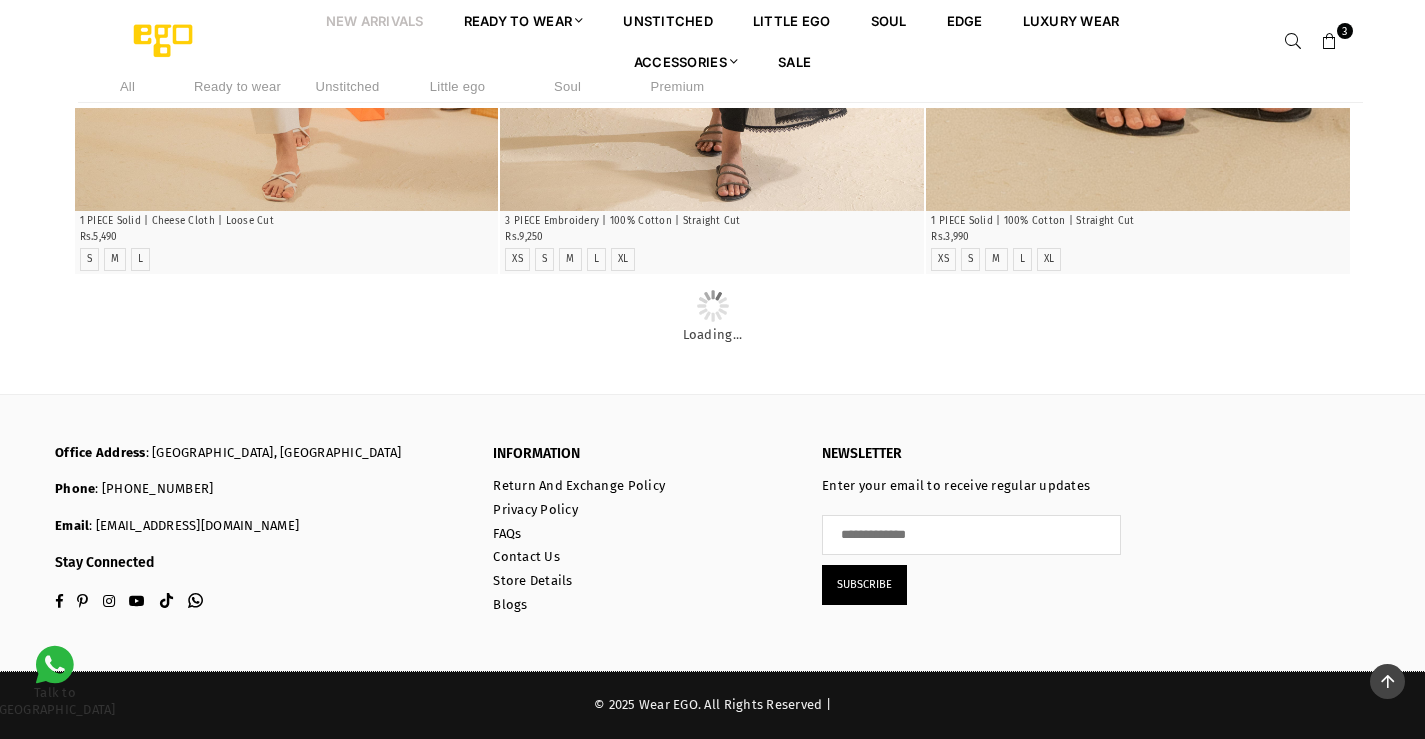 scroll, scrollTop: 11581, scrollLeft: 0, axis: vertical 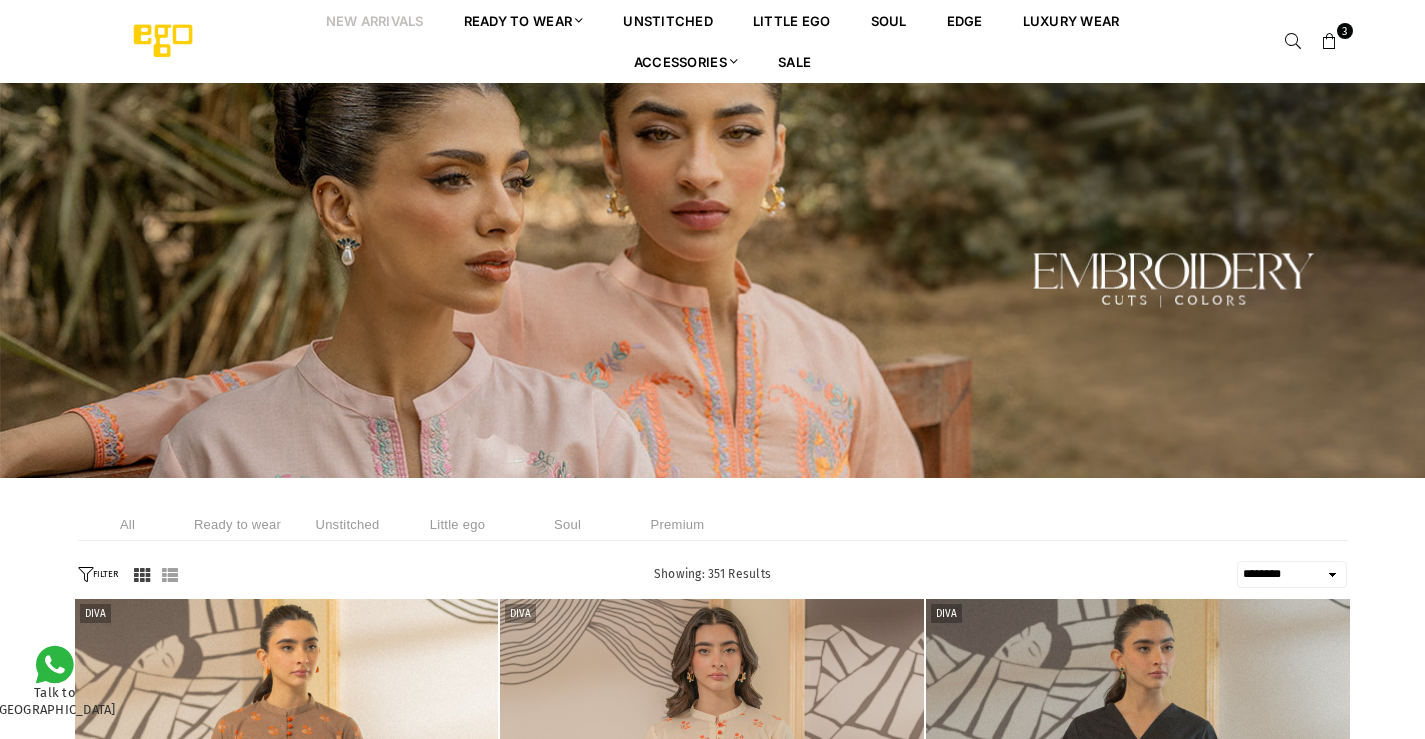 select on "******" 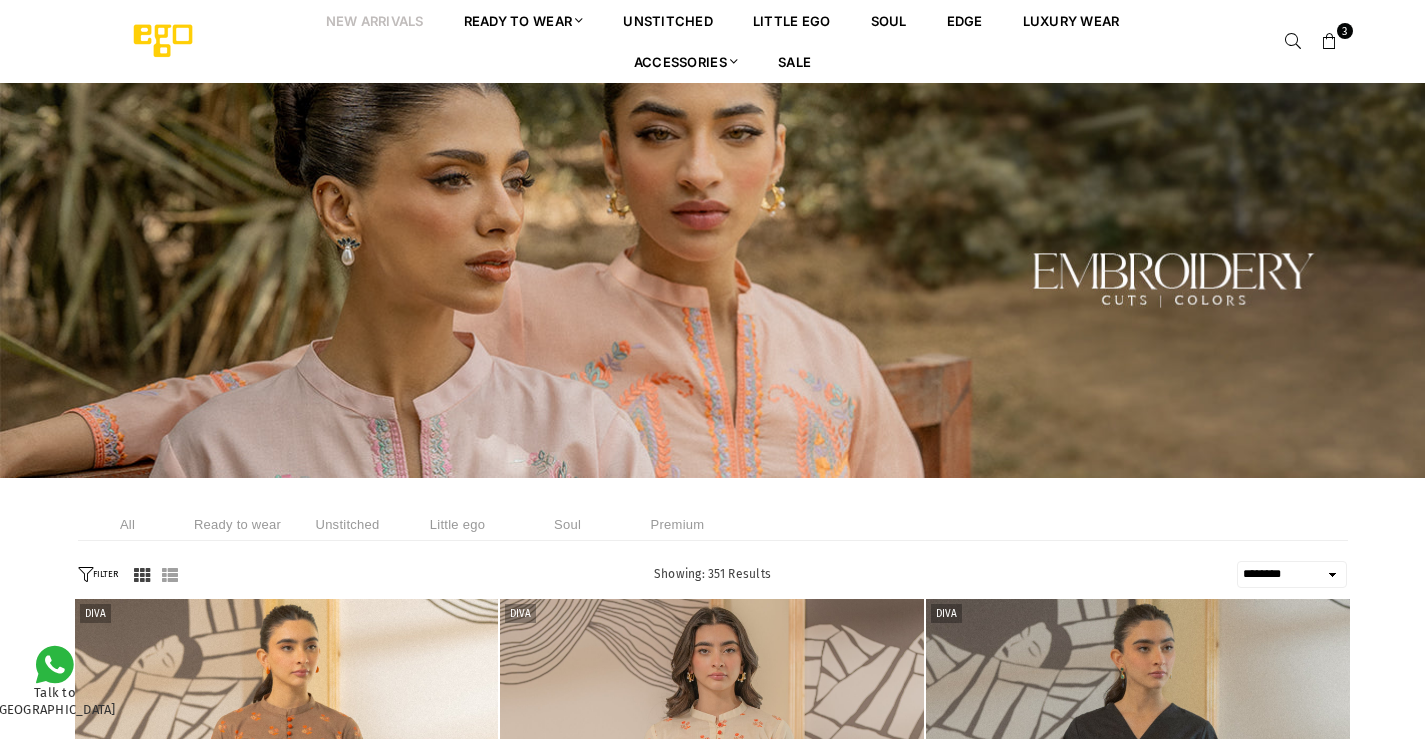 scroll, scrollTop: 100, scrollLeft: 0, axis: vertical 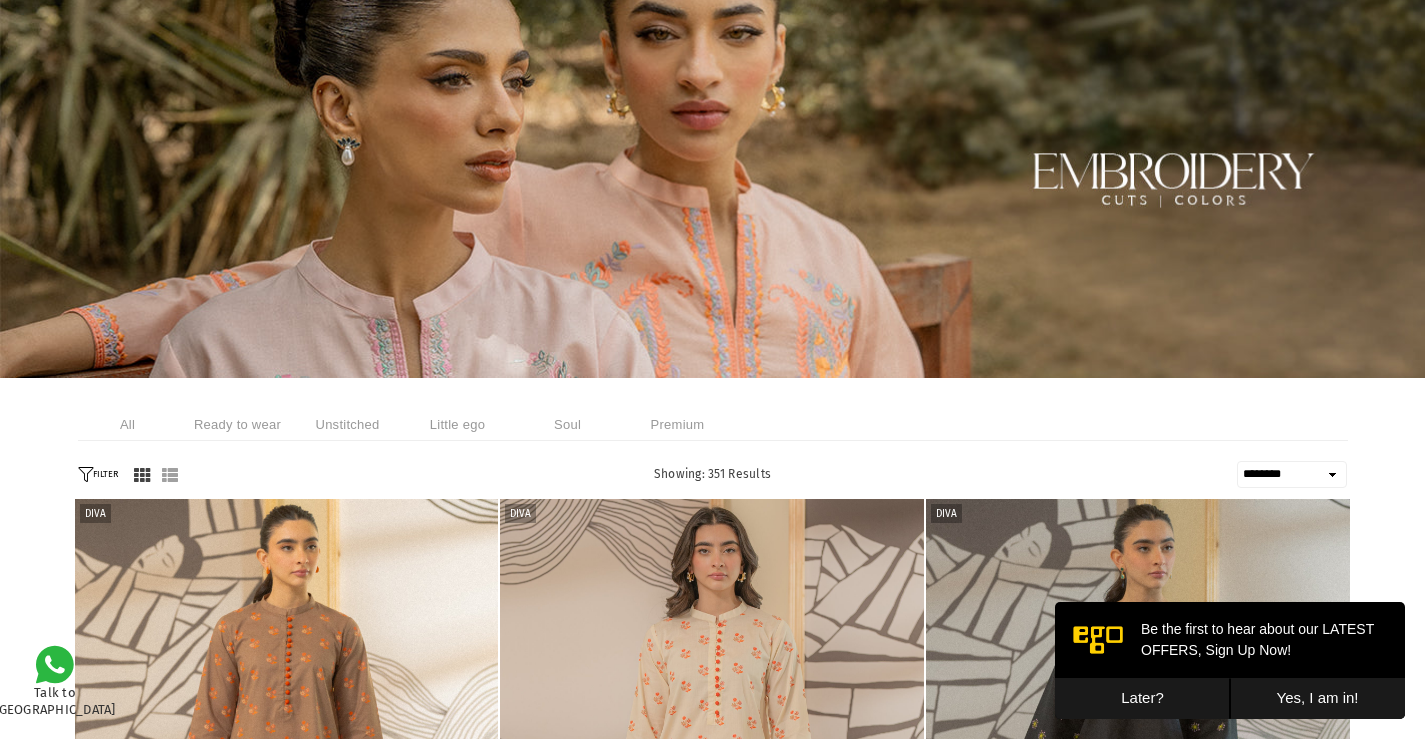 click on "Later?" at bounding box center (1142, 698) 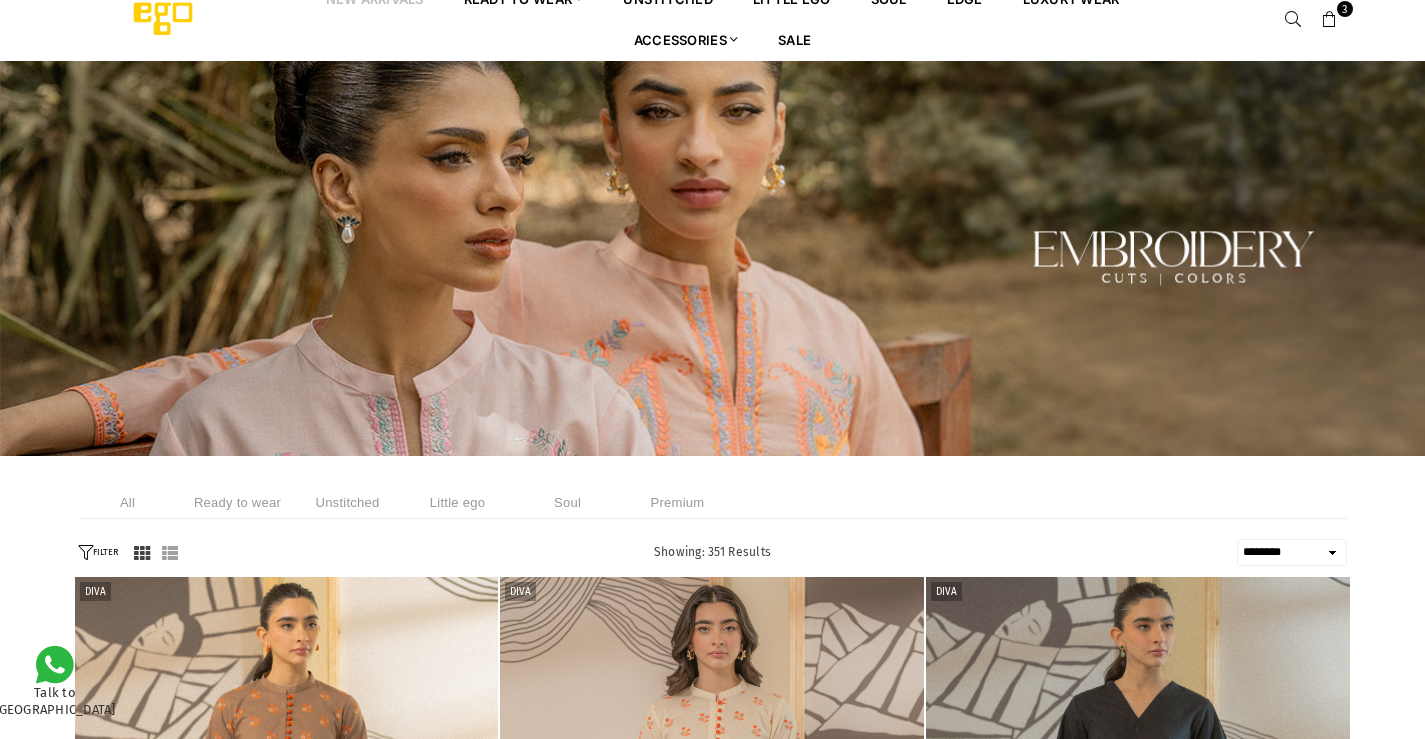 scroll, scrollTop: 0, scrollLeft: 0, axis: both 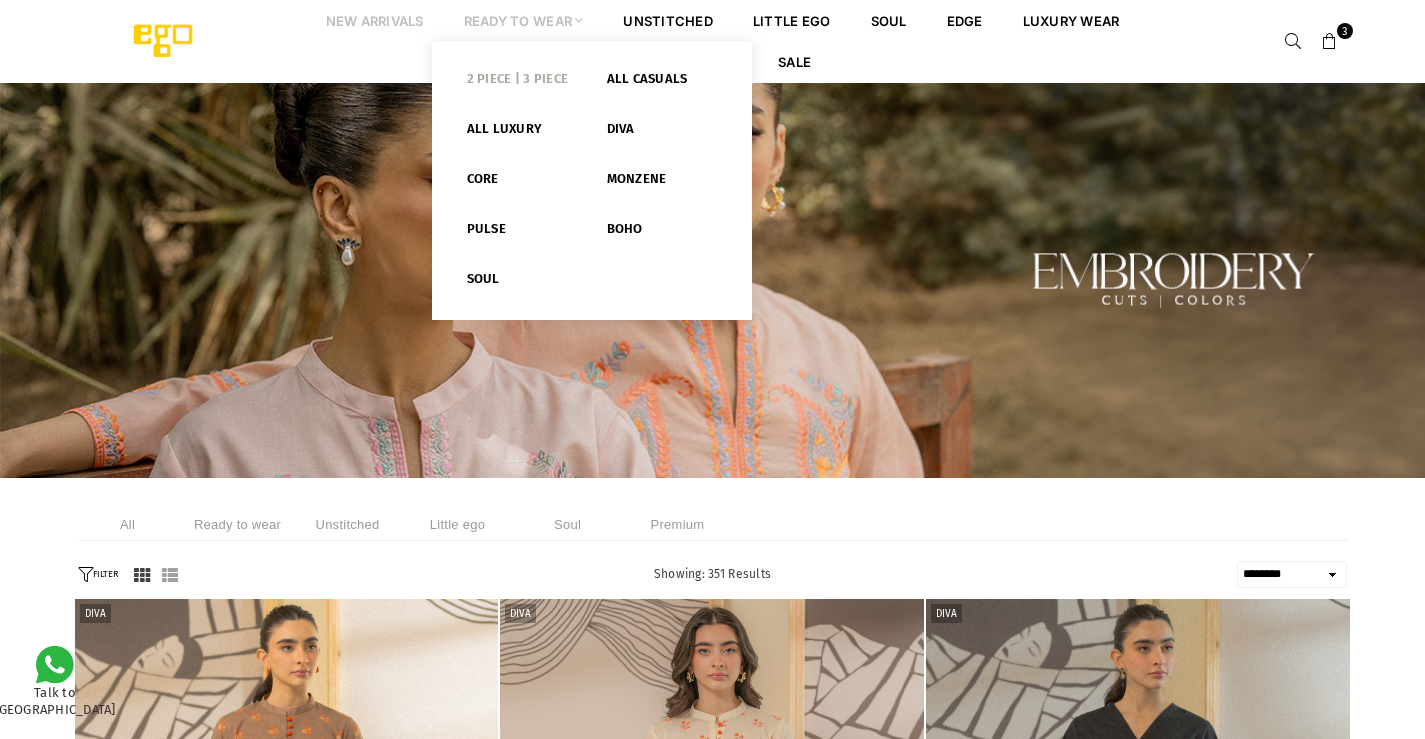 click on "2 PIECE | 3 PIECE" at bounding box center [522, 83] 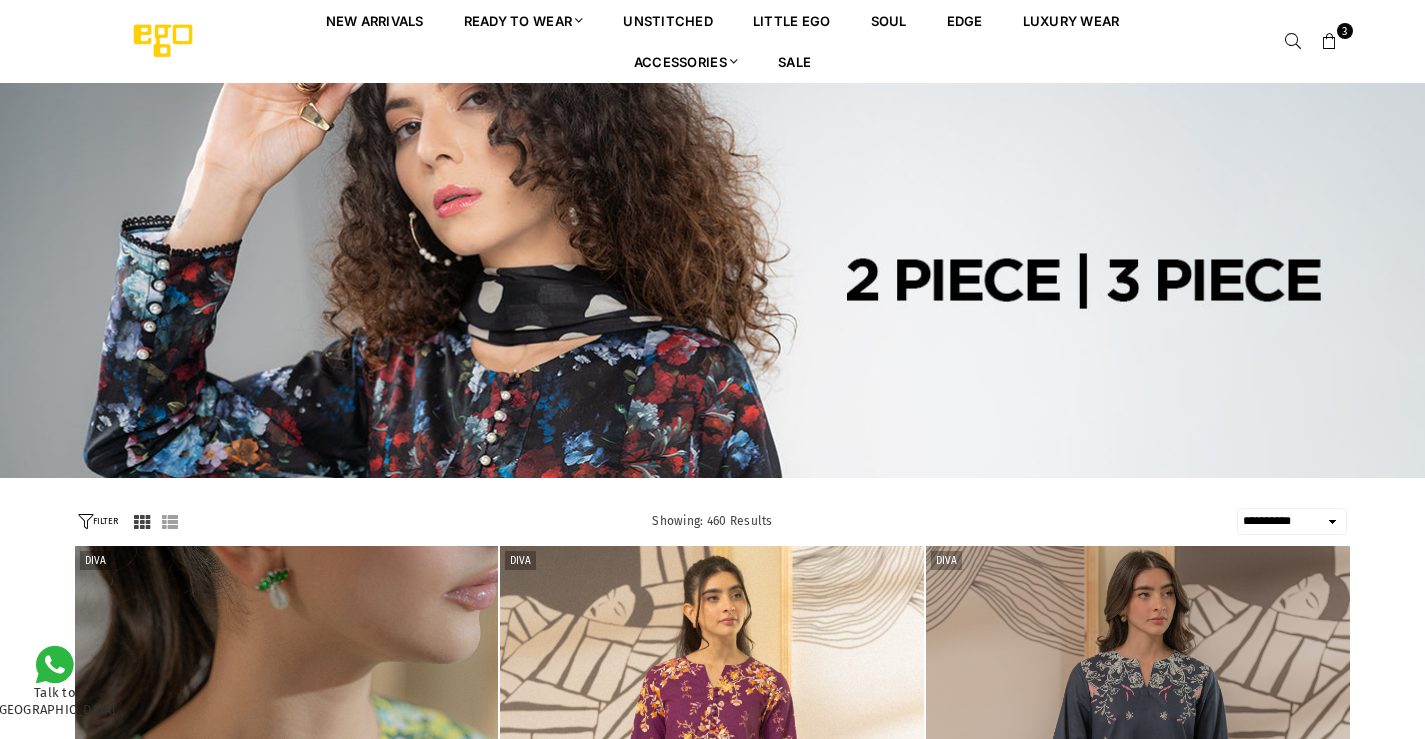 select on "**********" 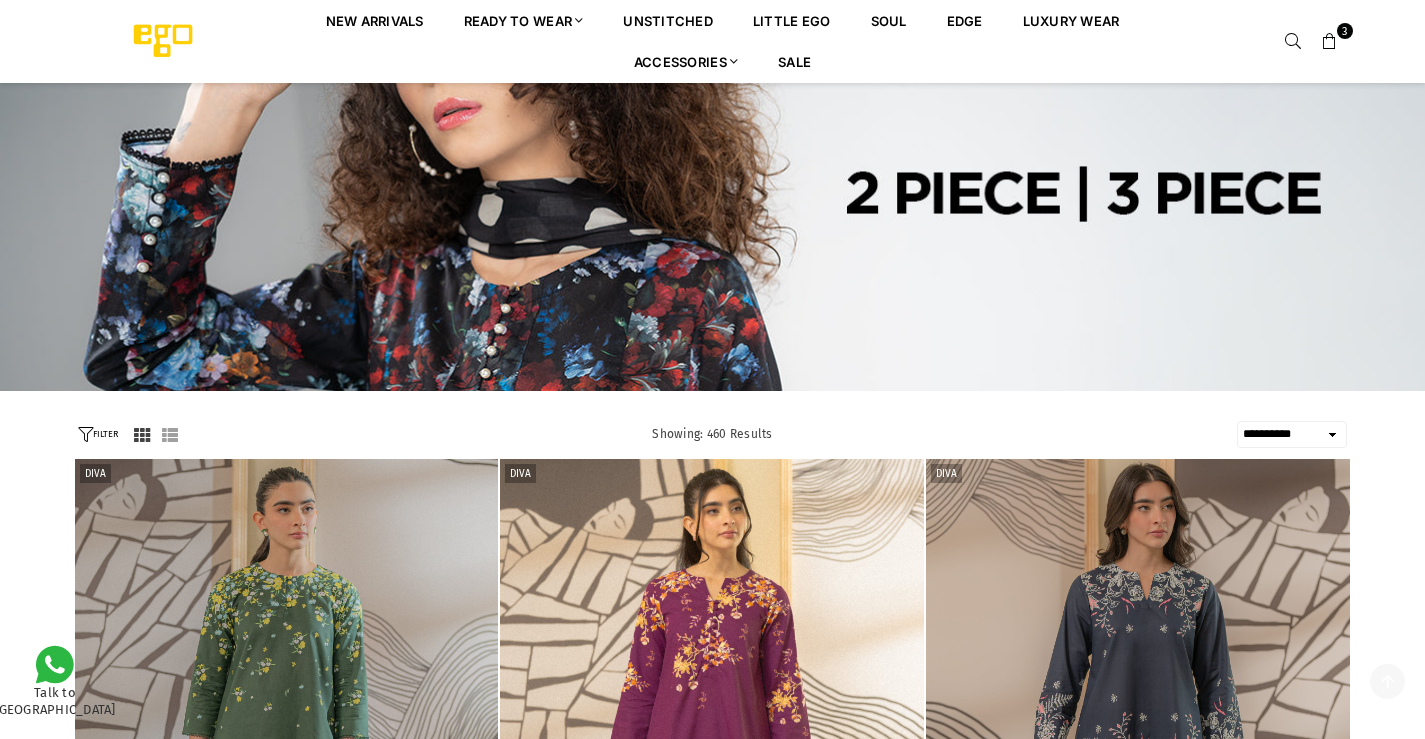 scroll, scrollTop: 282, scrollLeft: 0, axis: vertical 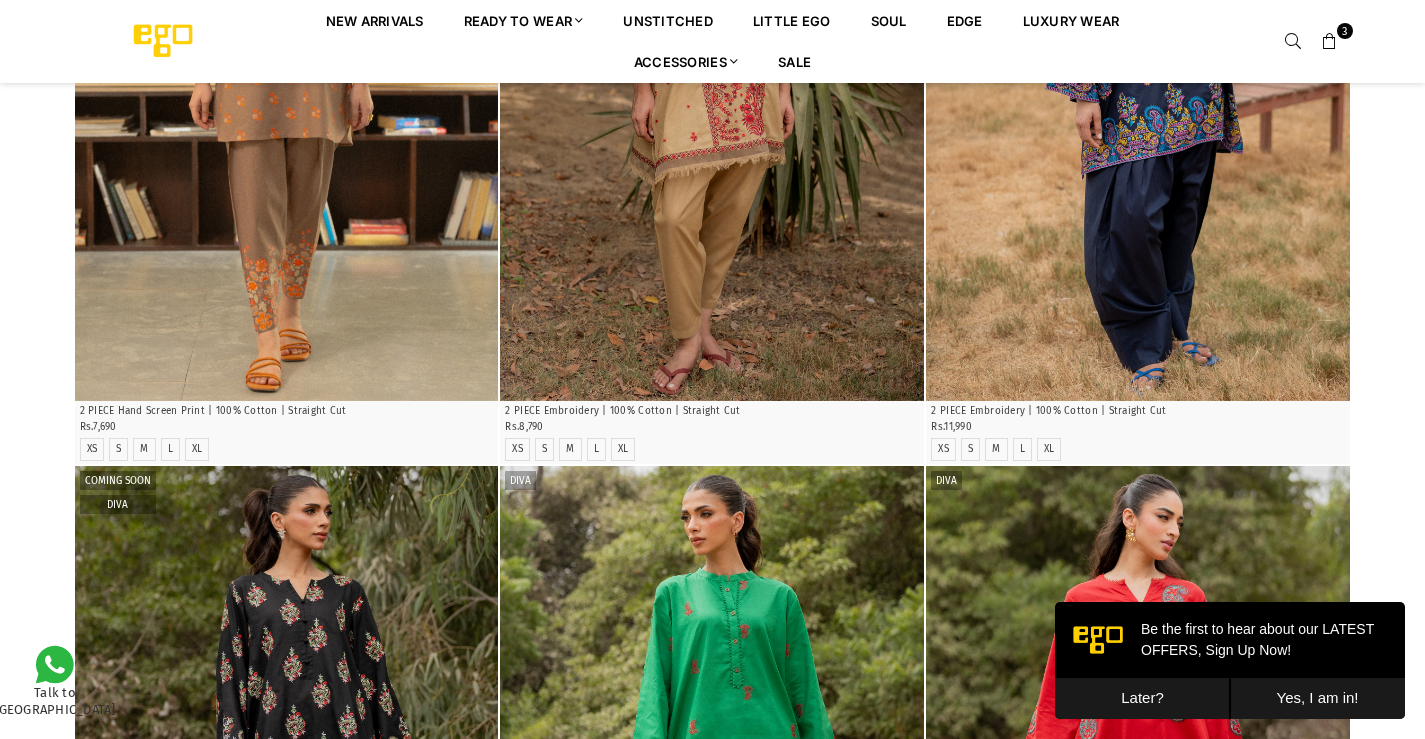 click on "Later?" at bounding box center (1142, 698) 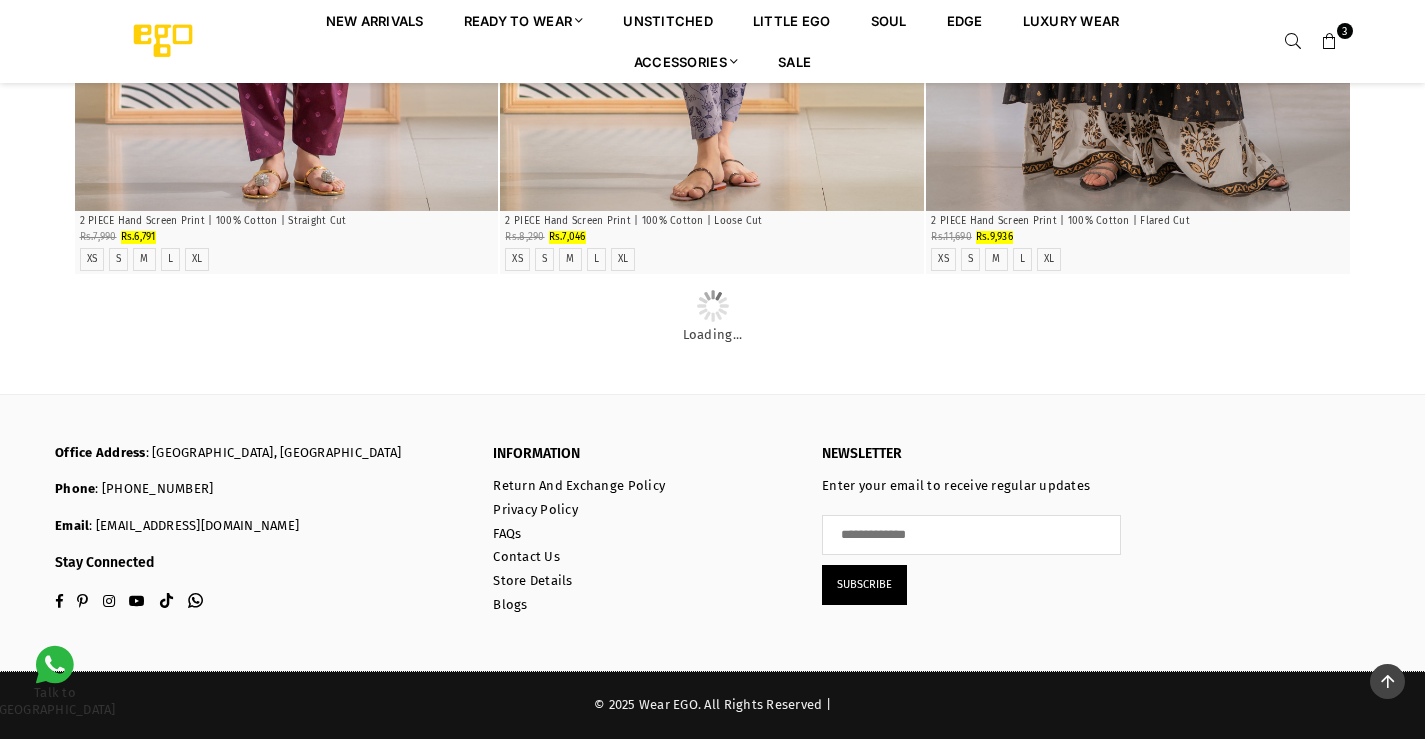 scroll, scrollTop: 11173, scrollLeft: 0, axis: vertical 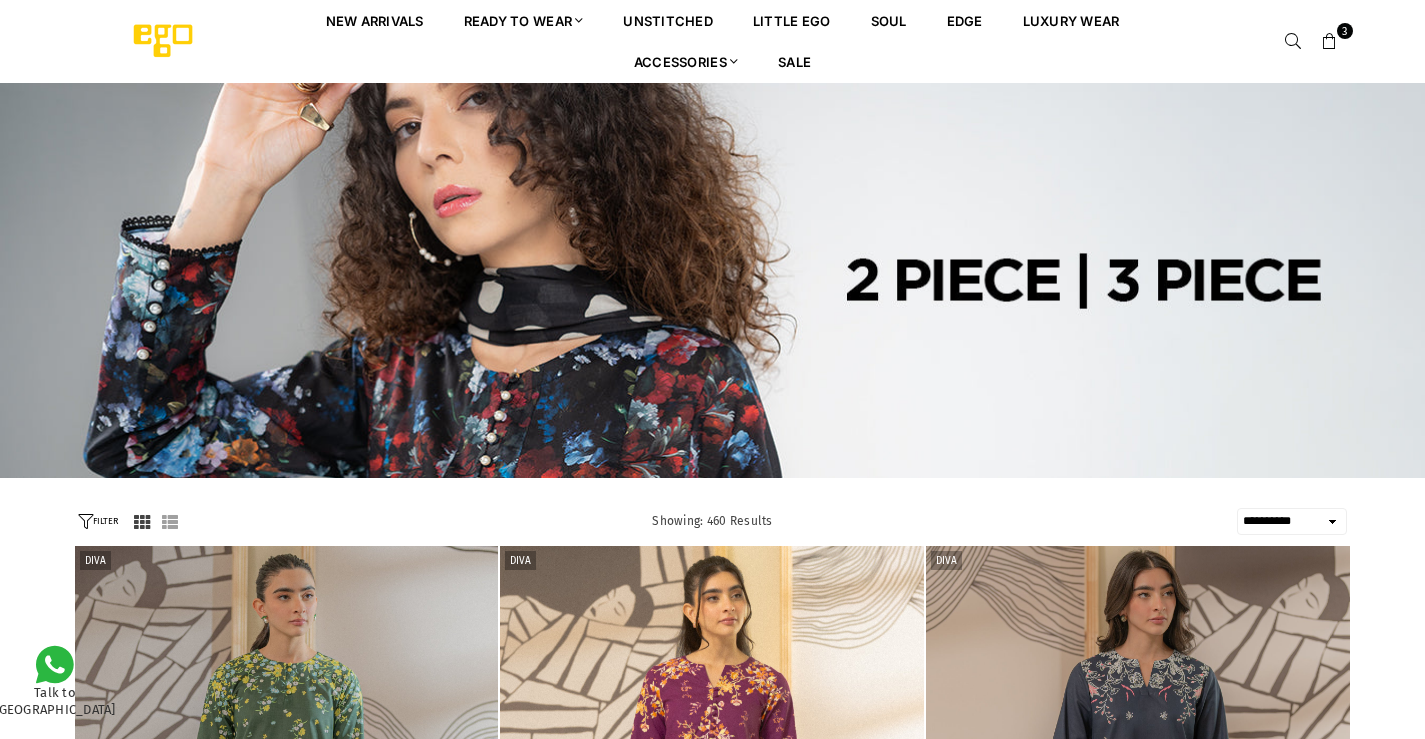 select on "**********" 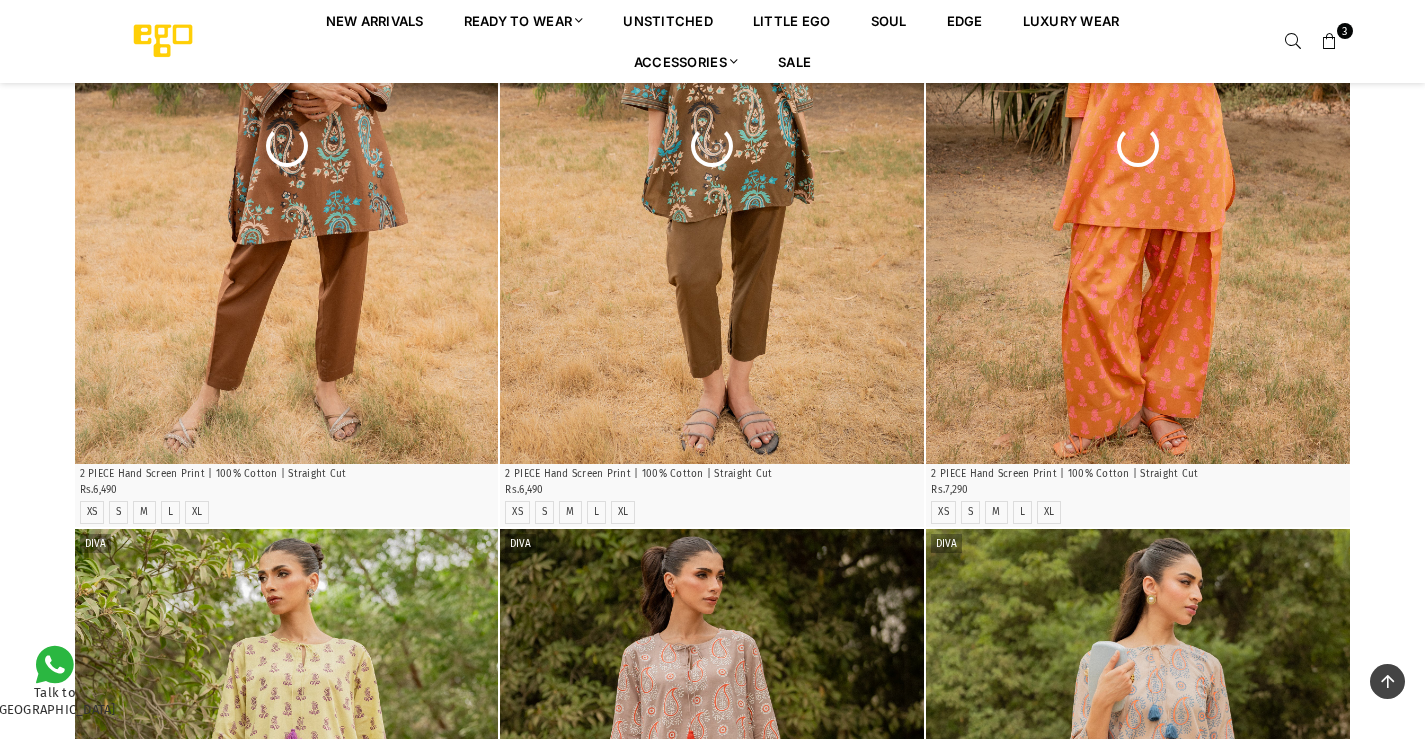 scroll, scrollTop: 5469, scrollLeft: 0, axis: vertical 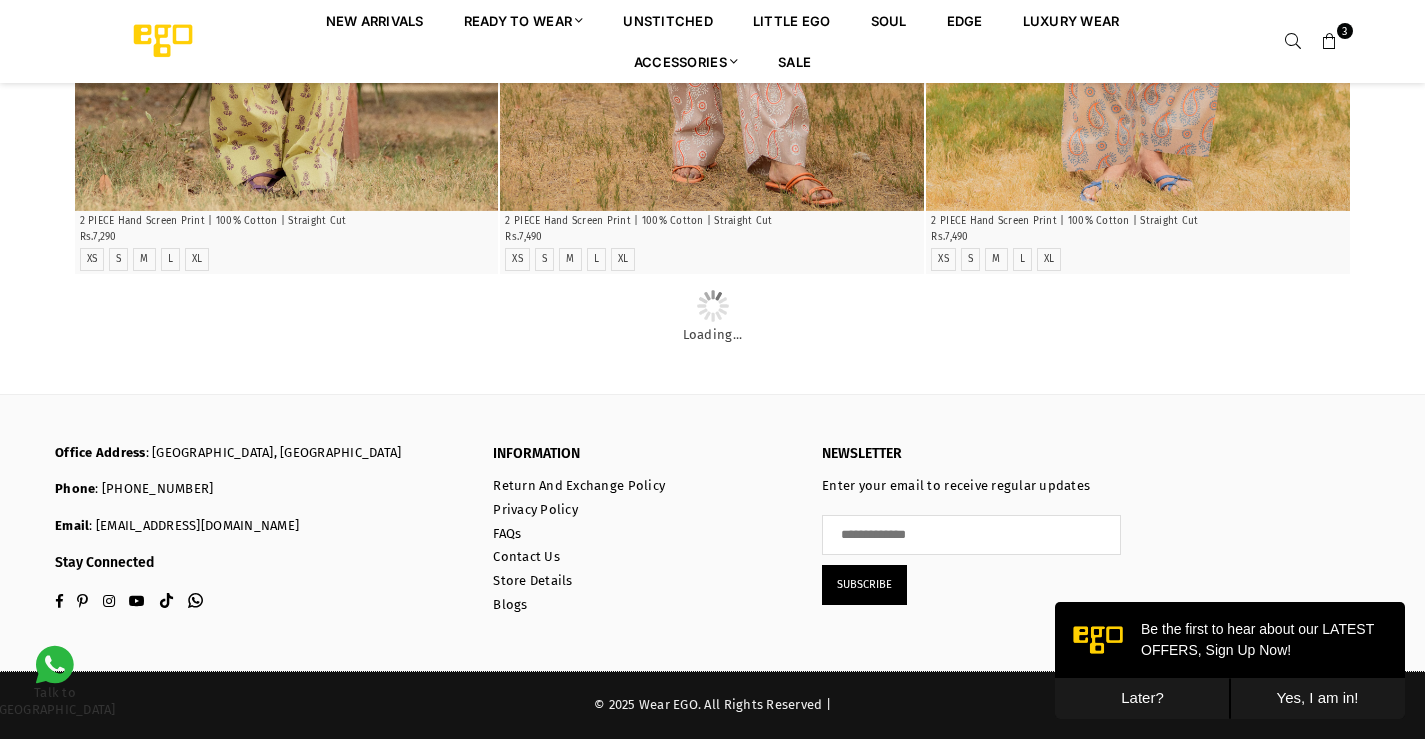 click on "Later?" at bounding box center (1142, 698) 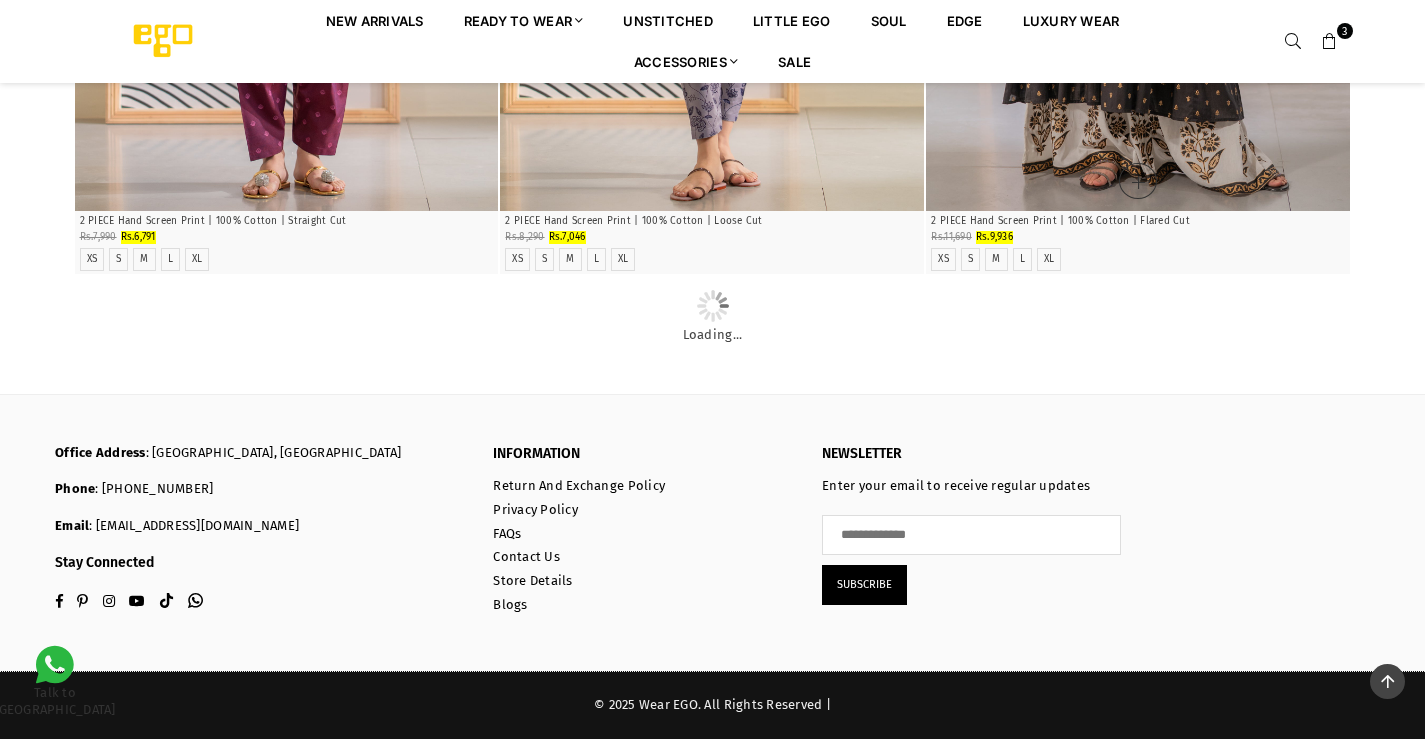 scroll, scrollTop: 13889, scrollLeft: 0, axis: vertical 